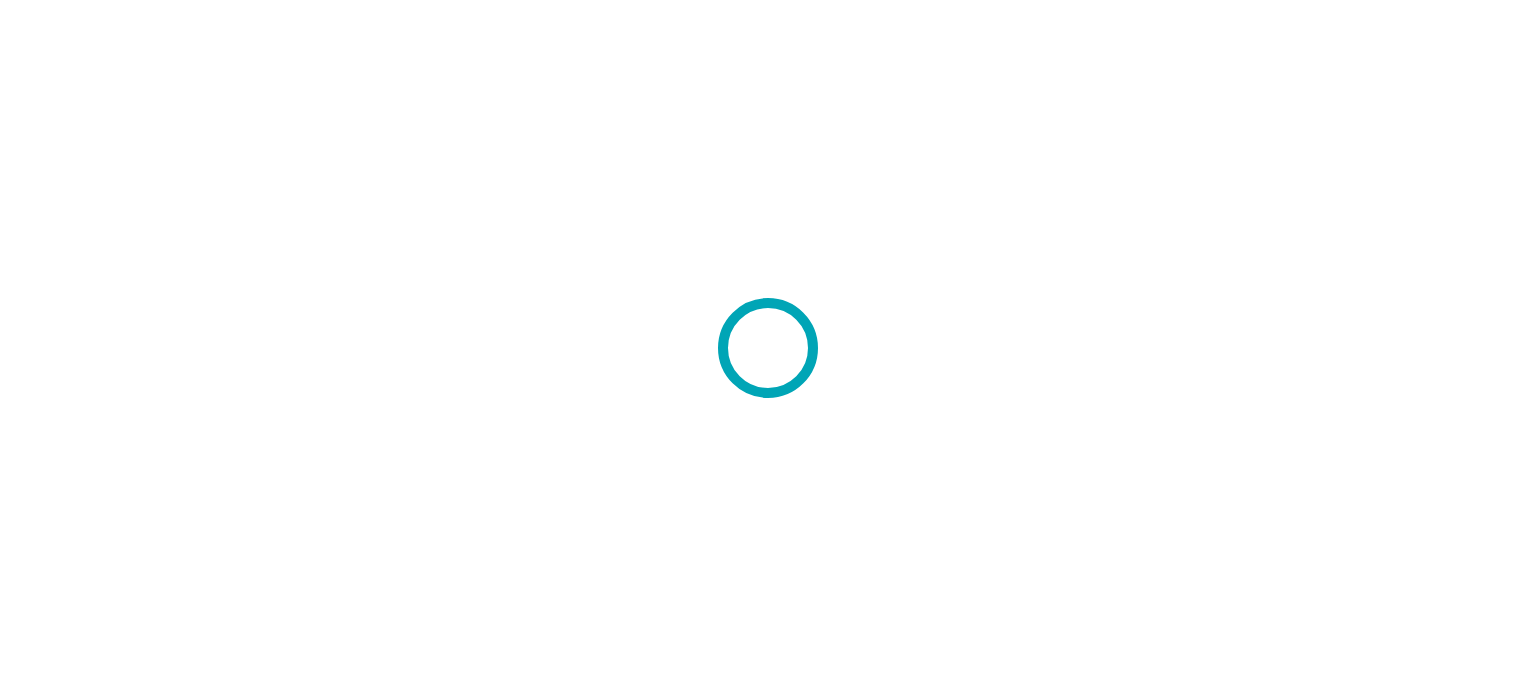 scroll, scrollTop: 0, scrollLeft: 0, axis: both 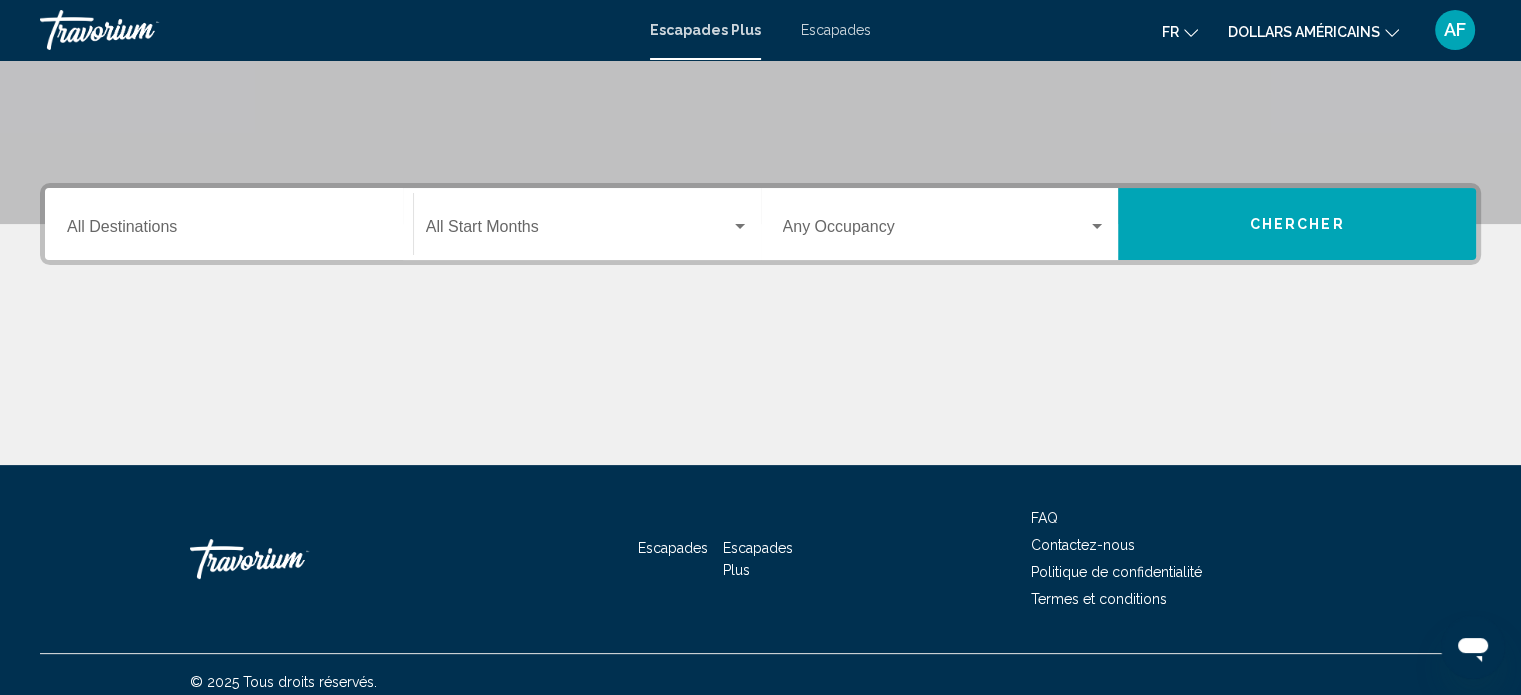 click on "Destination All Destinations" at bounding box center (229, 224) 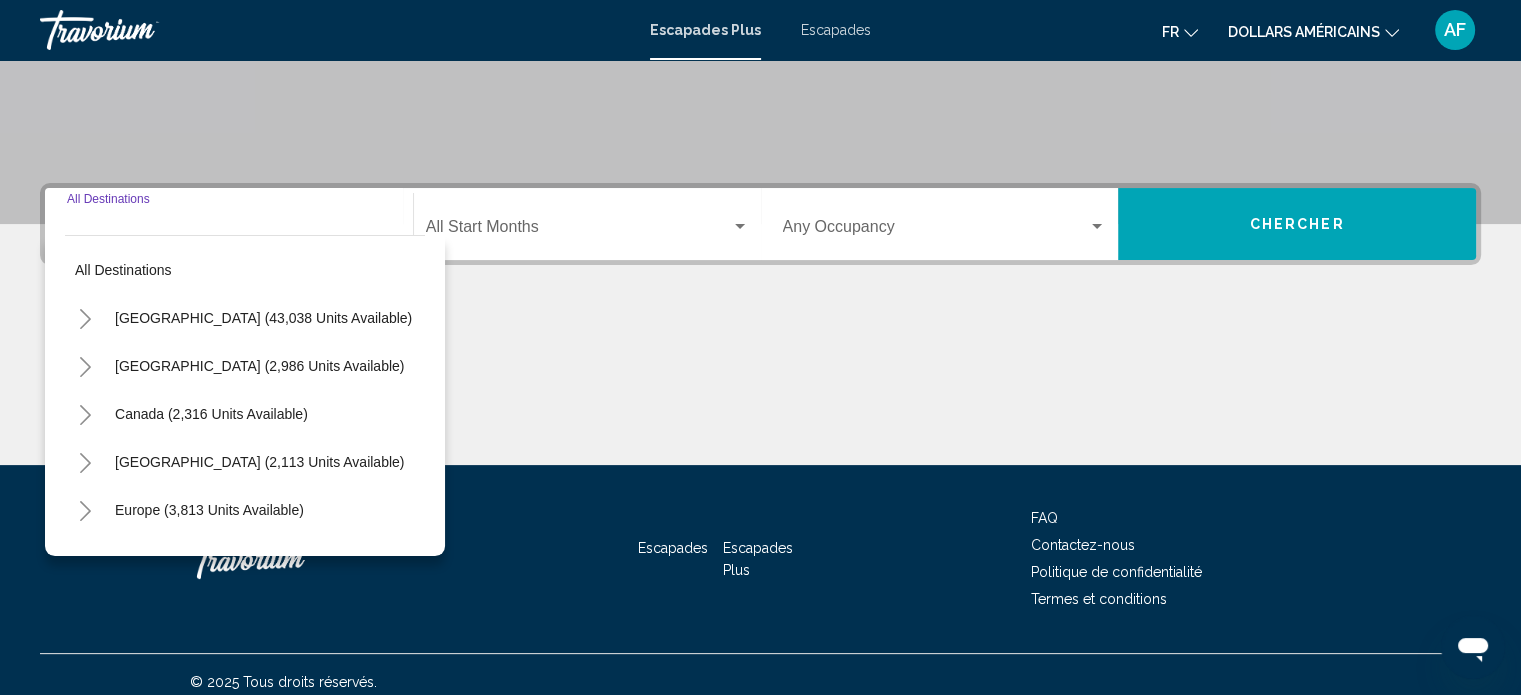 scroll, scrollTop: 390, scrollLeft: 0, axis: vertical 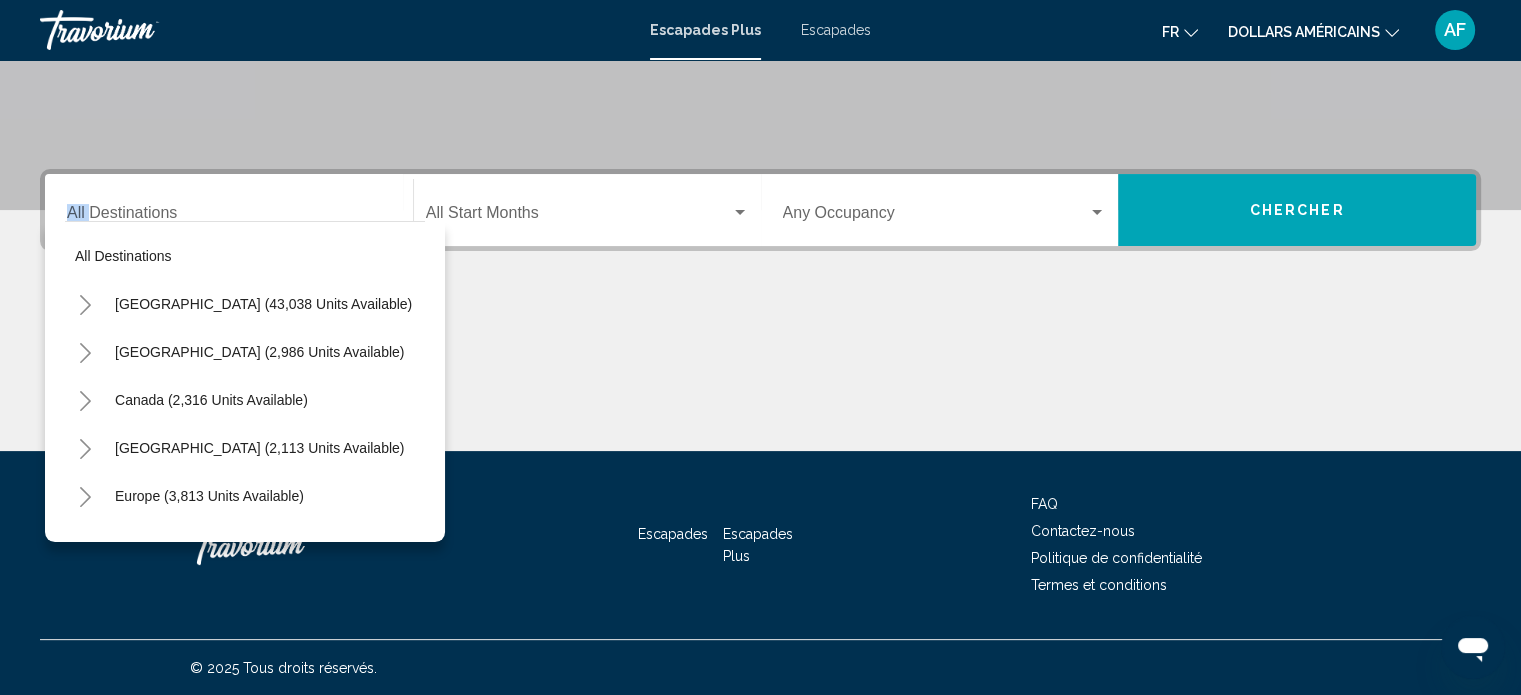 click on "Destination All Destinations" at bounding box center (229, 210) 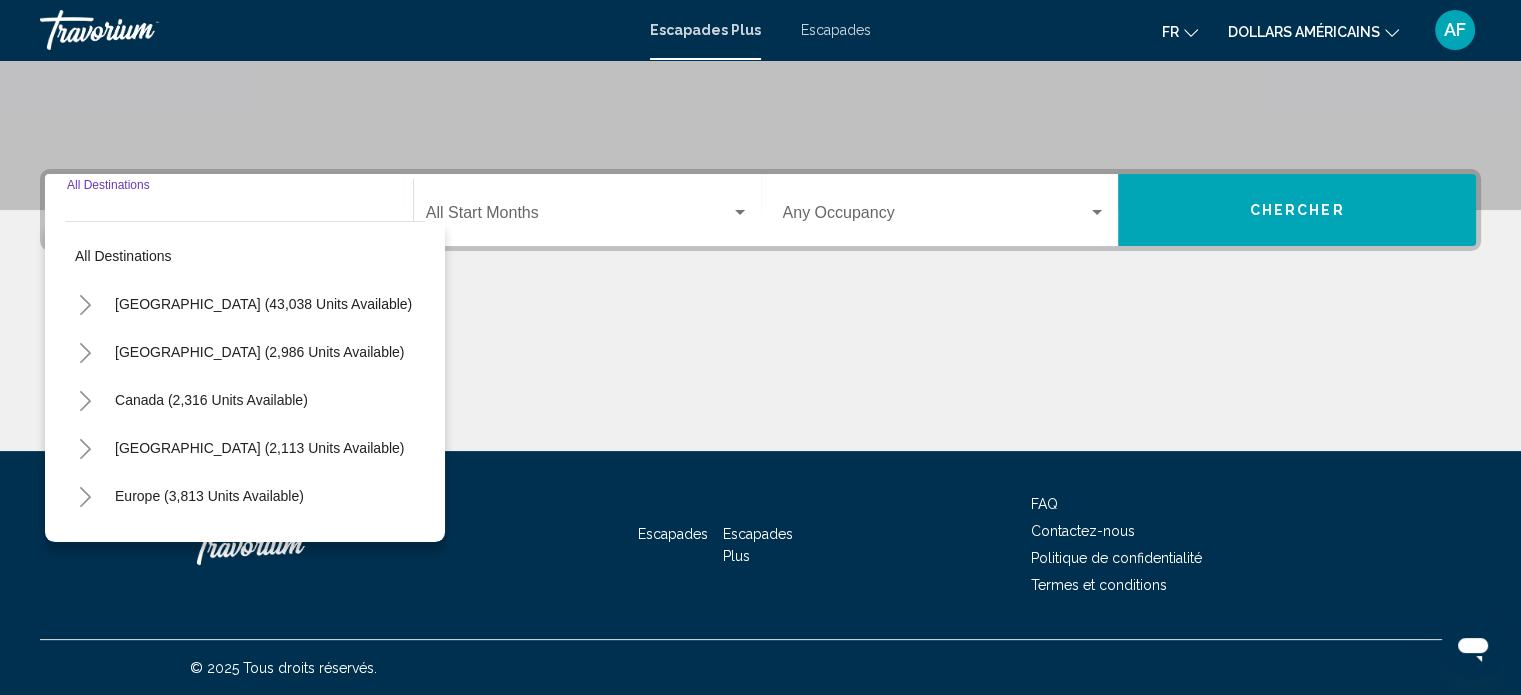 click on "Destination All Destinations" at bounding box center [229, 210] 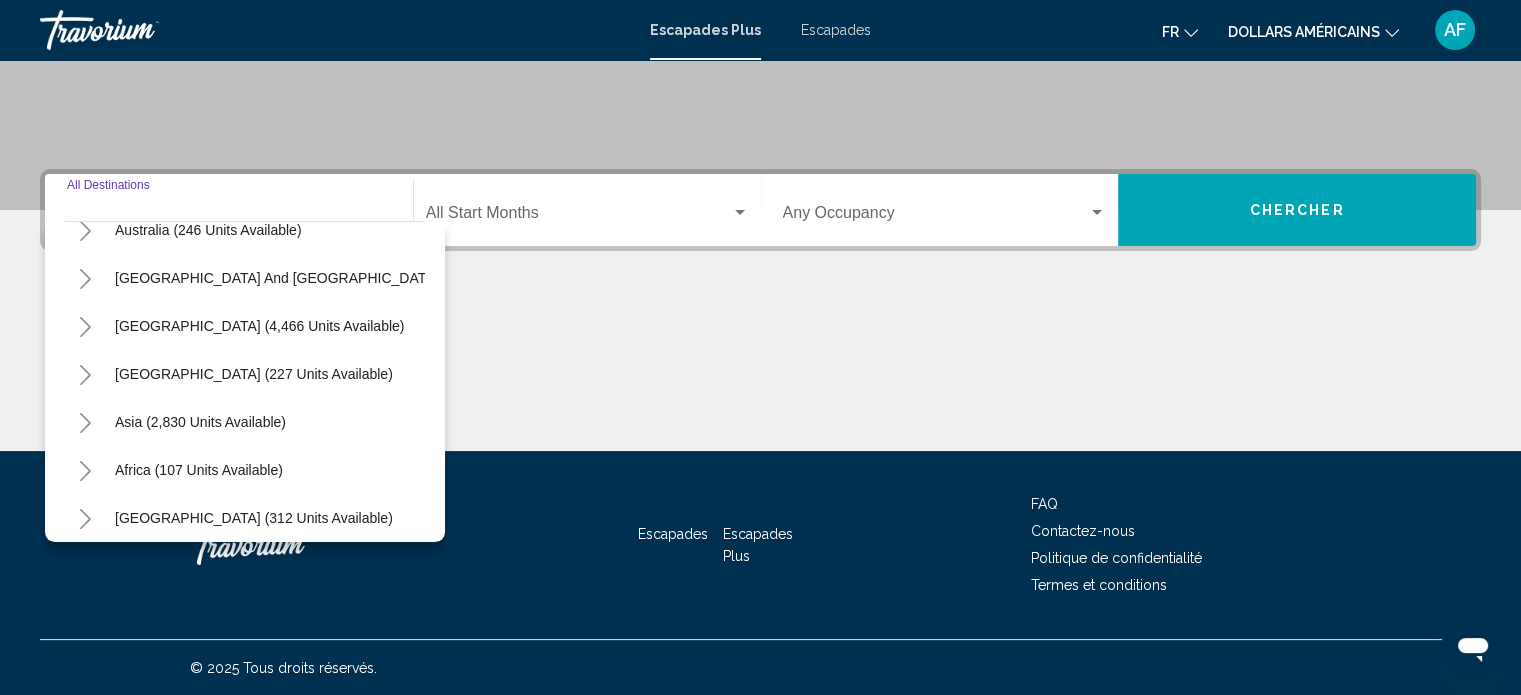 scroll, scrollTop: 339, scrollLeft: 0, axis: vertical 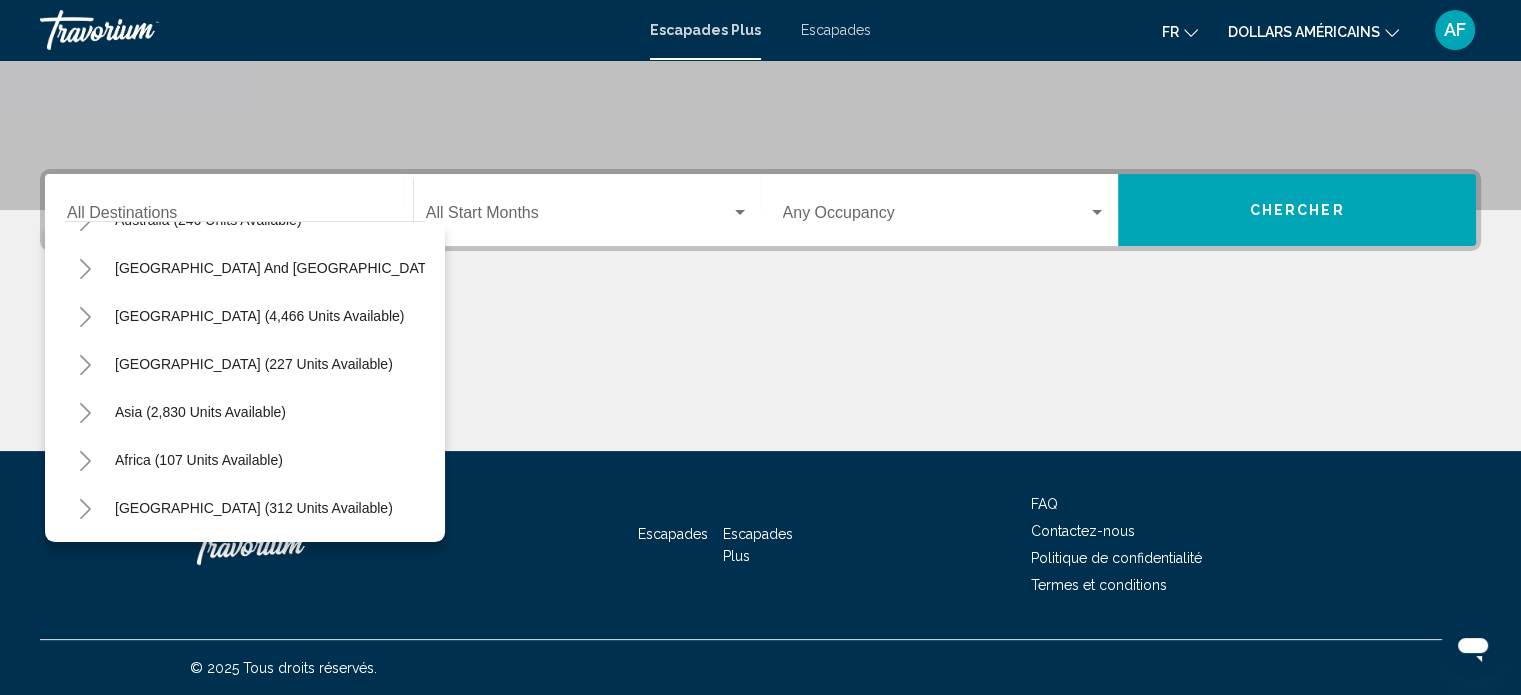 click on "Start Month All Start Months" 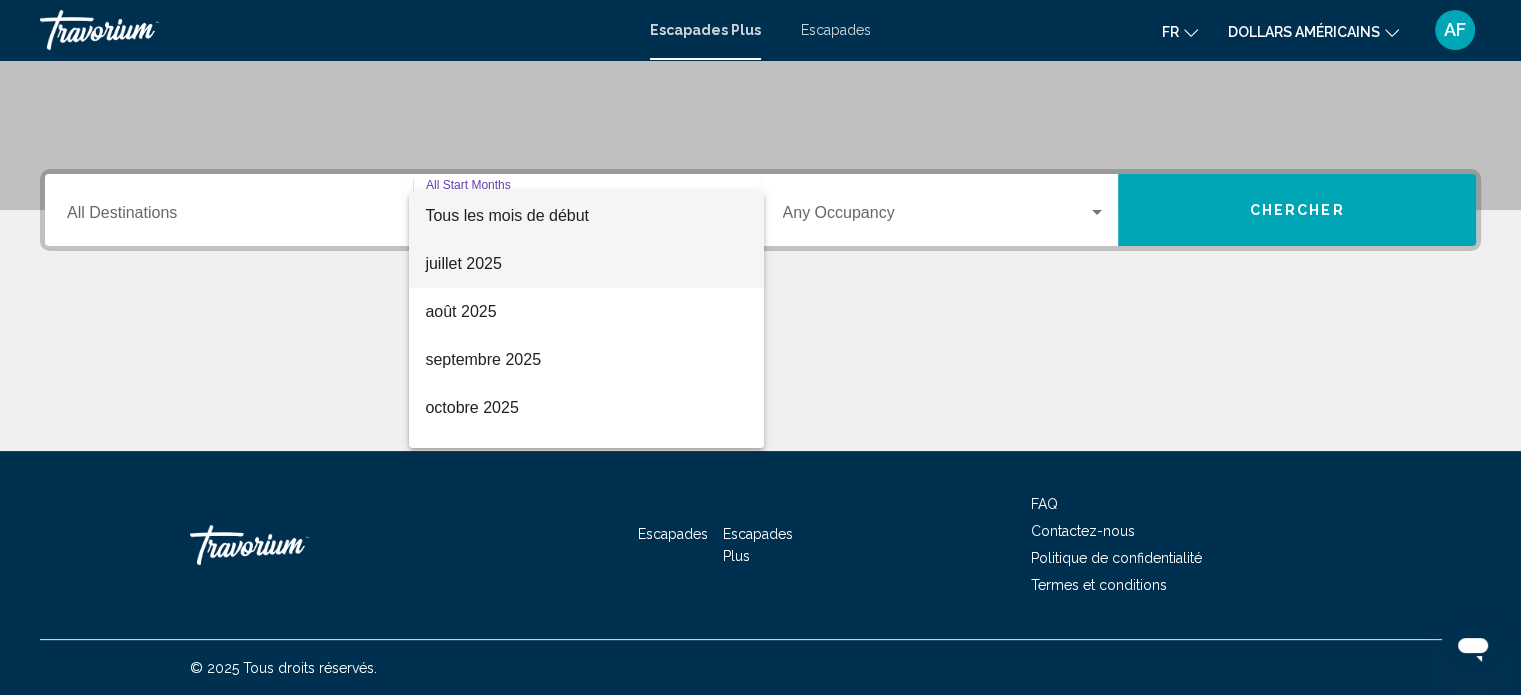 click on "juillet 2025" at bounding box center [586, 264] 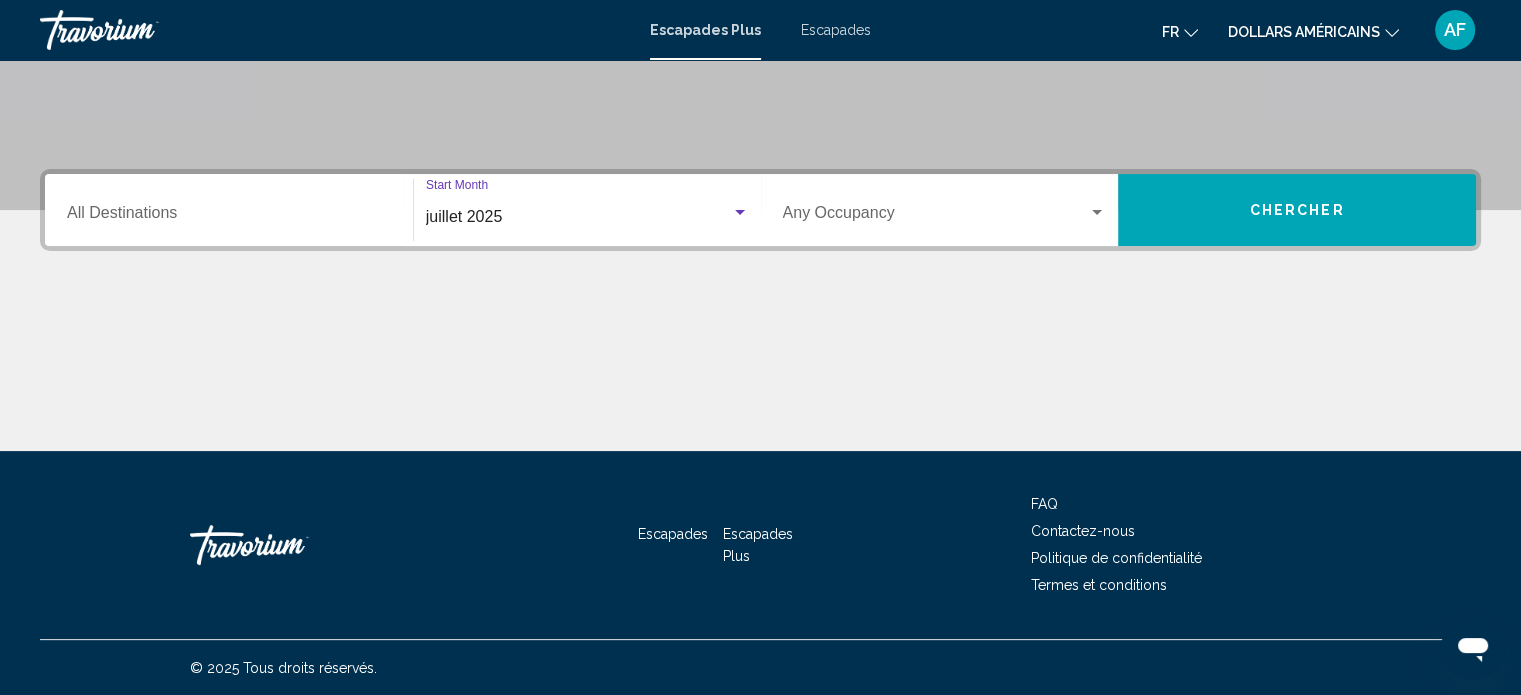 click on "Destination All Destinations" at bounding box center [229, 217] 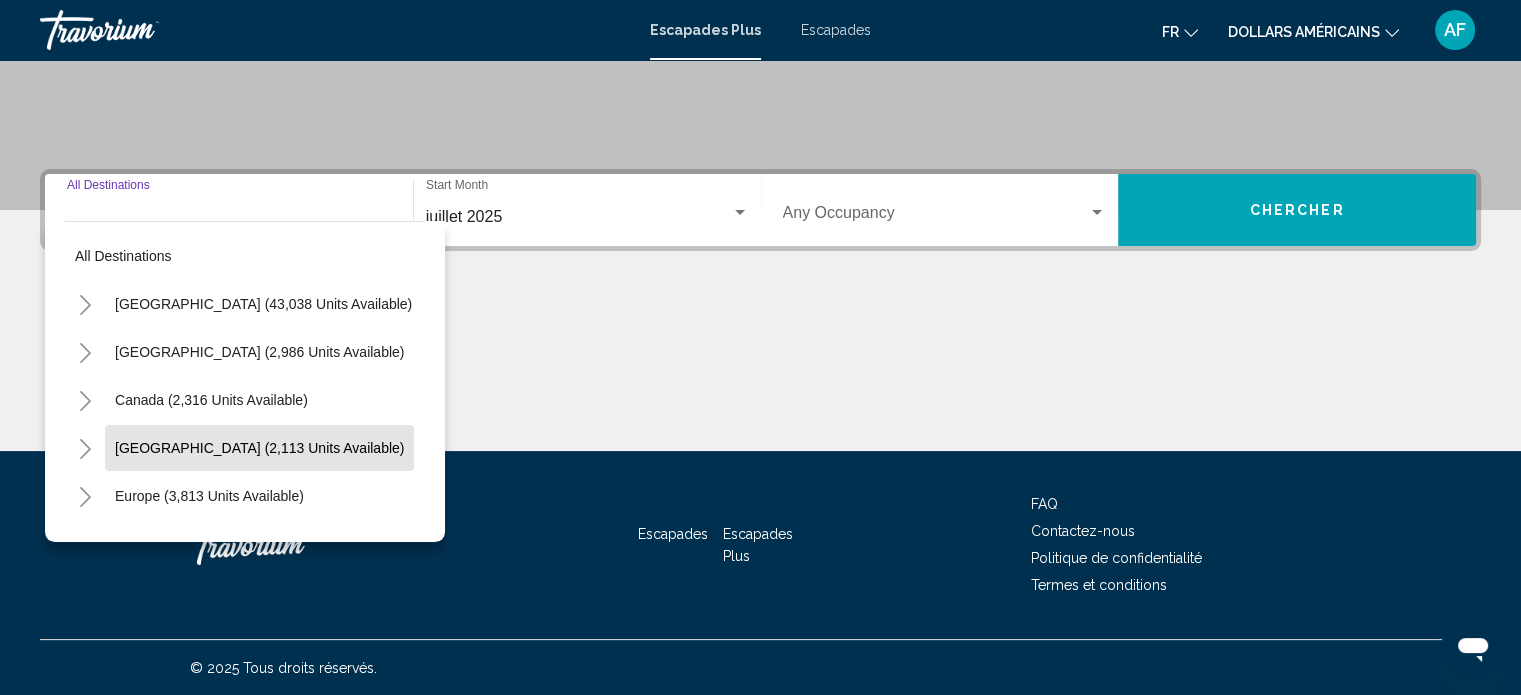 scroll, scrollTop: 19, scrollLeft: 0, axis: vertical 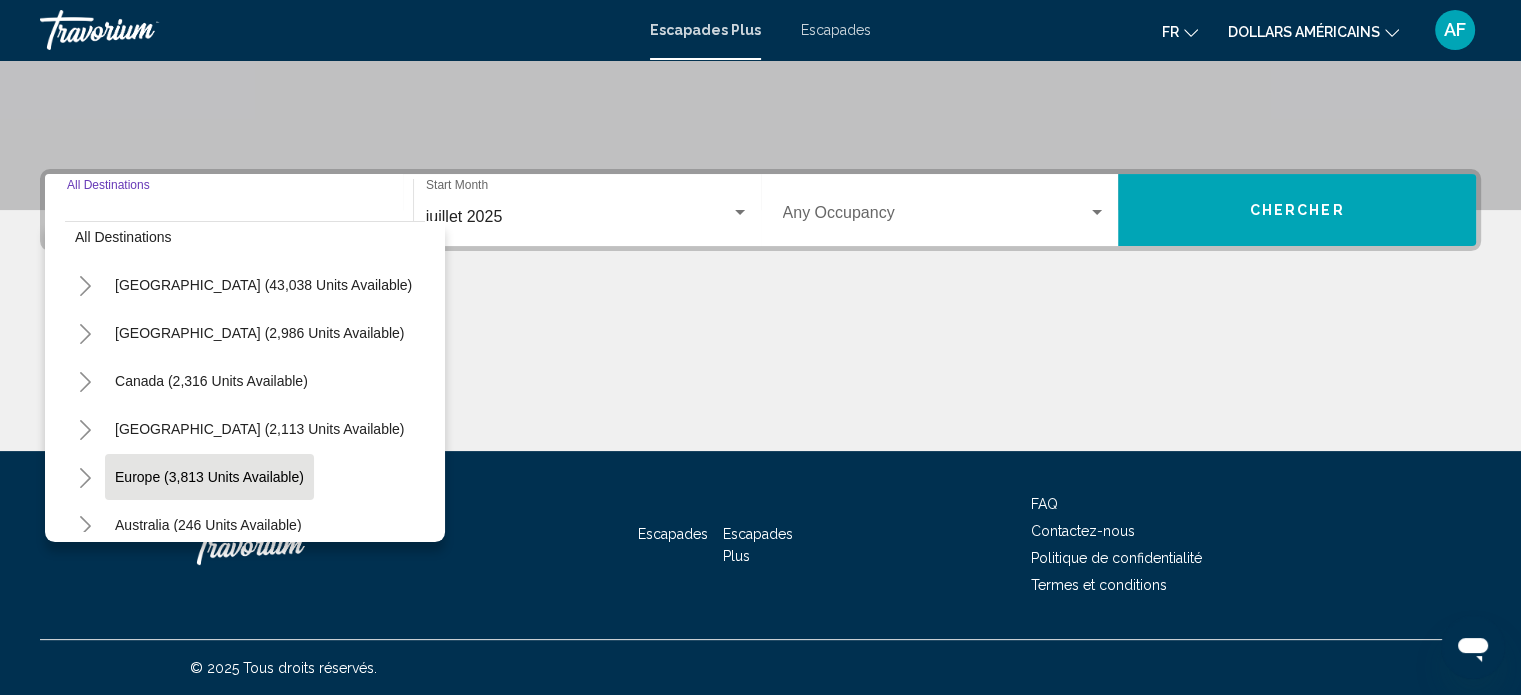 click on "Europe (3,813 units available)" at bounding box center (208, 525) 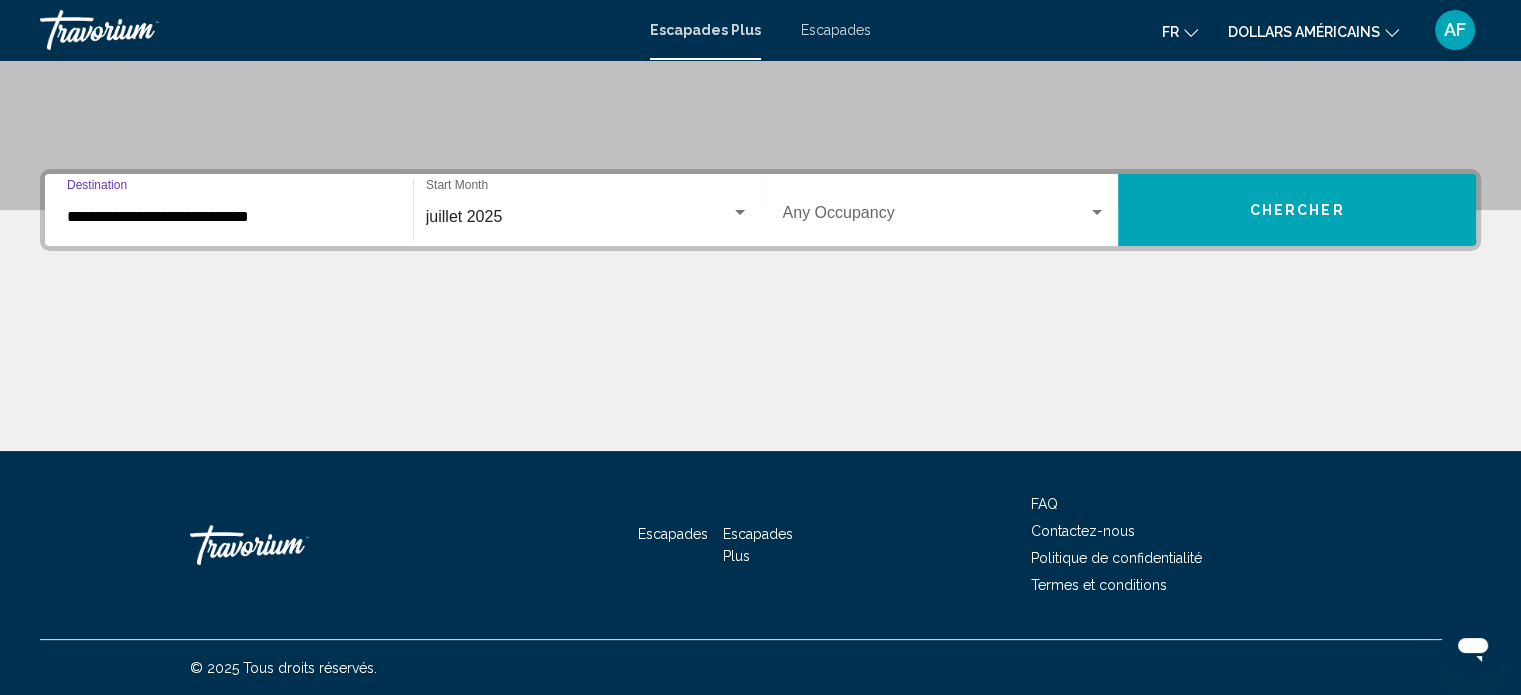 click on "Occupancy Any Occupancy" at bounding box center (945, 210) 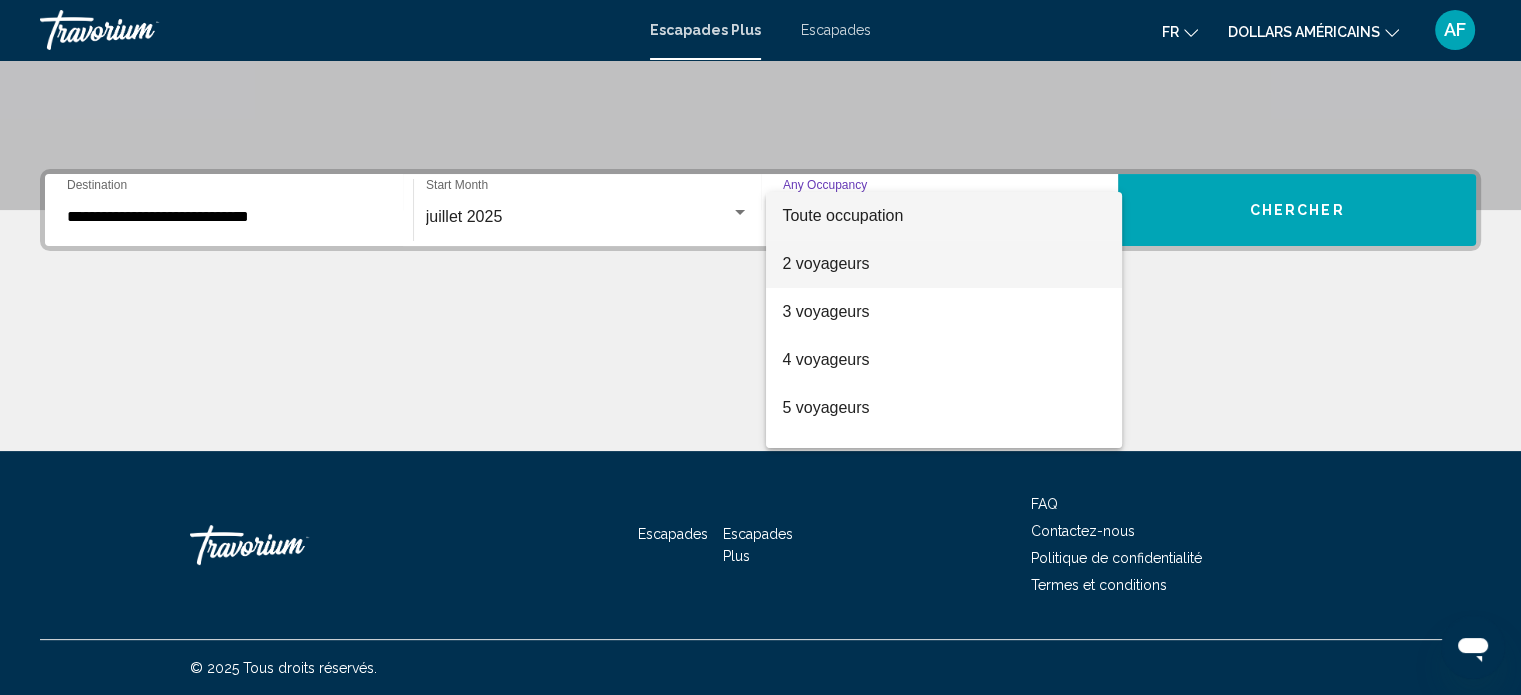 click on "2 voyageurs" at bounding box center [944, 264] 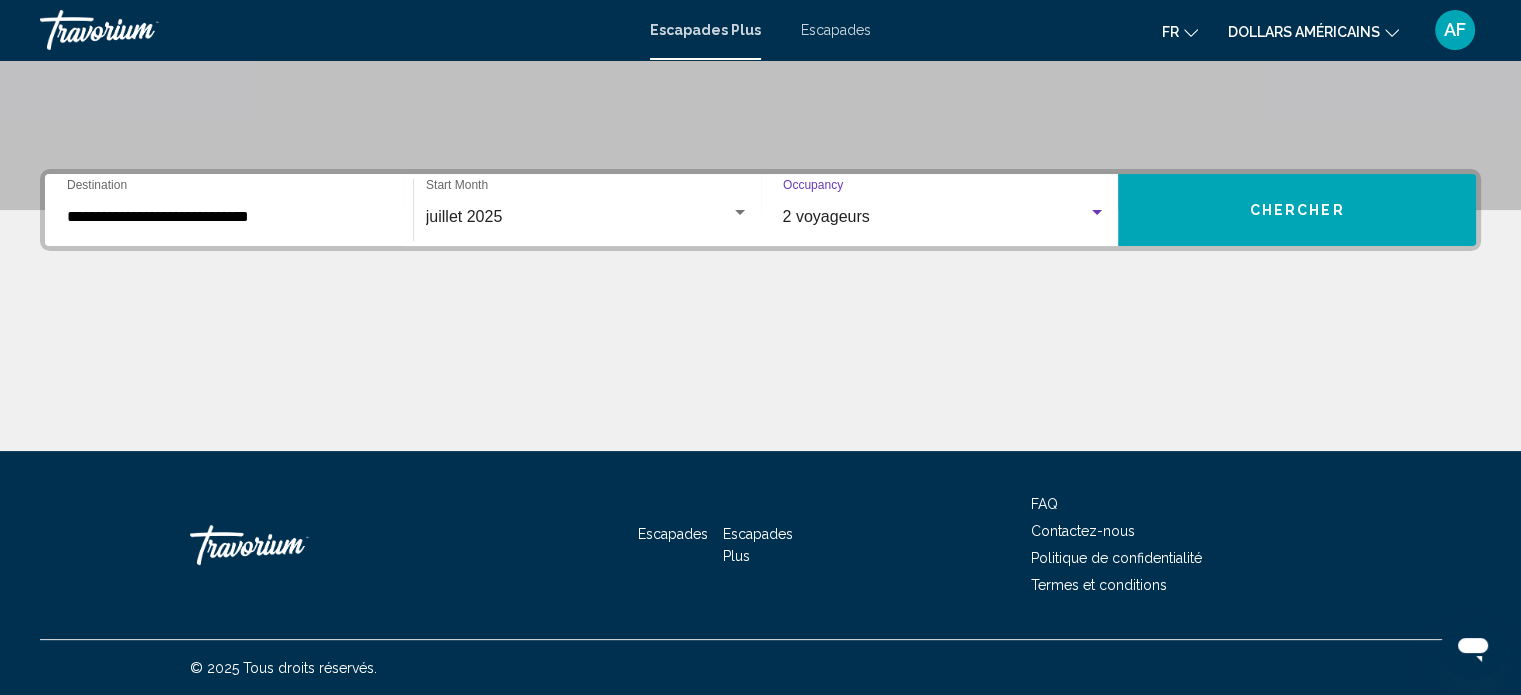click on "Chercher" at bounding box center [1297, 210] 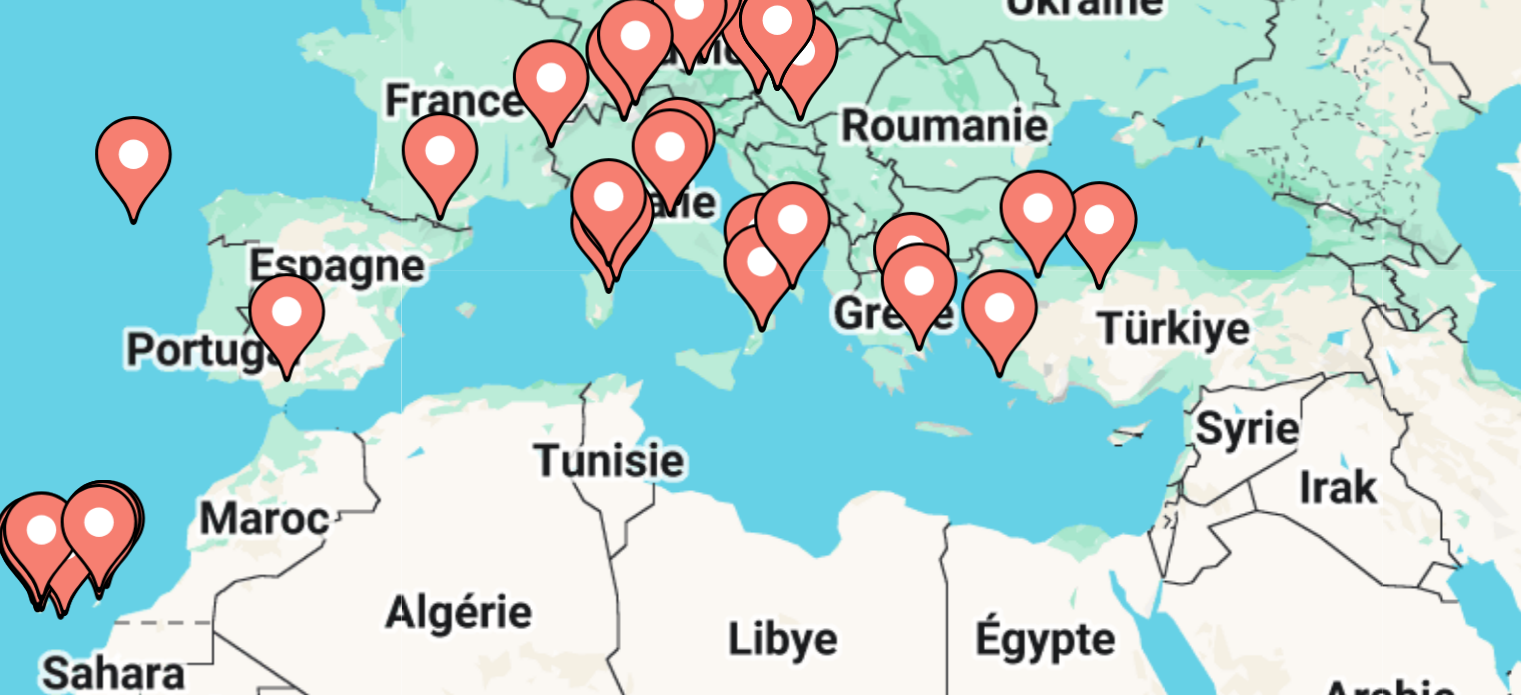 scroll, scrollTop: 7, scrollLeft: 0, axis: vertical 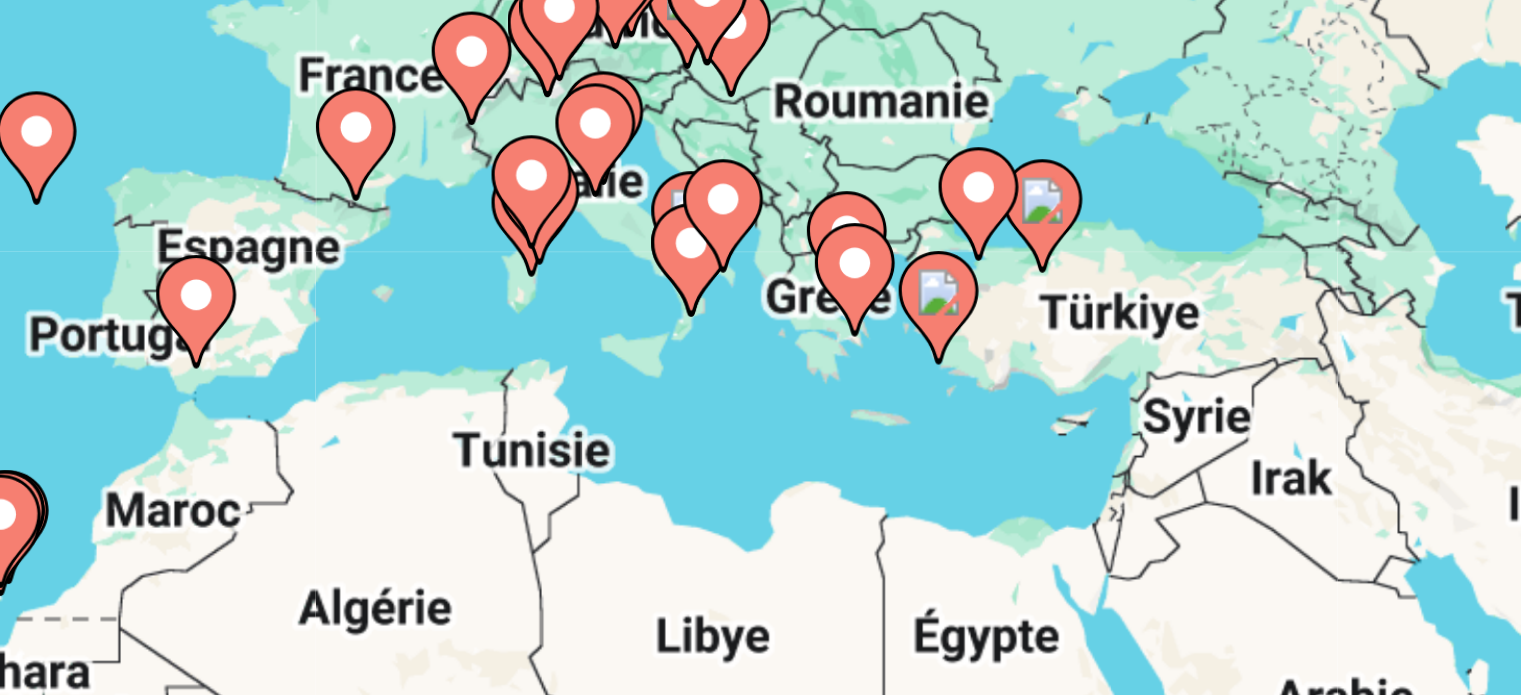 click 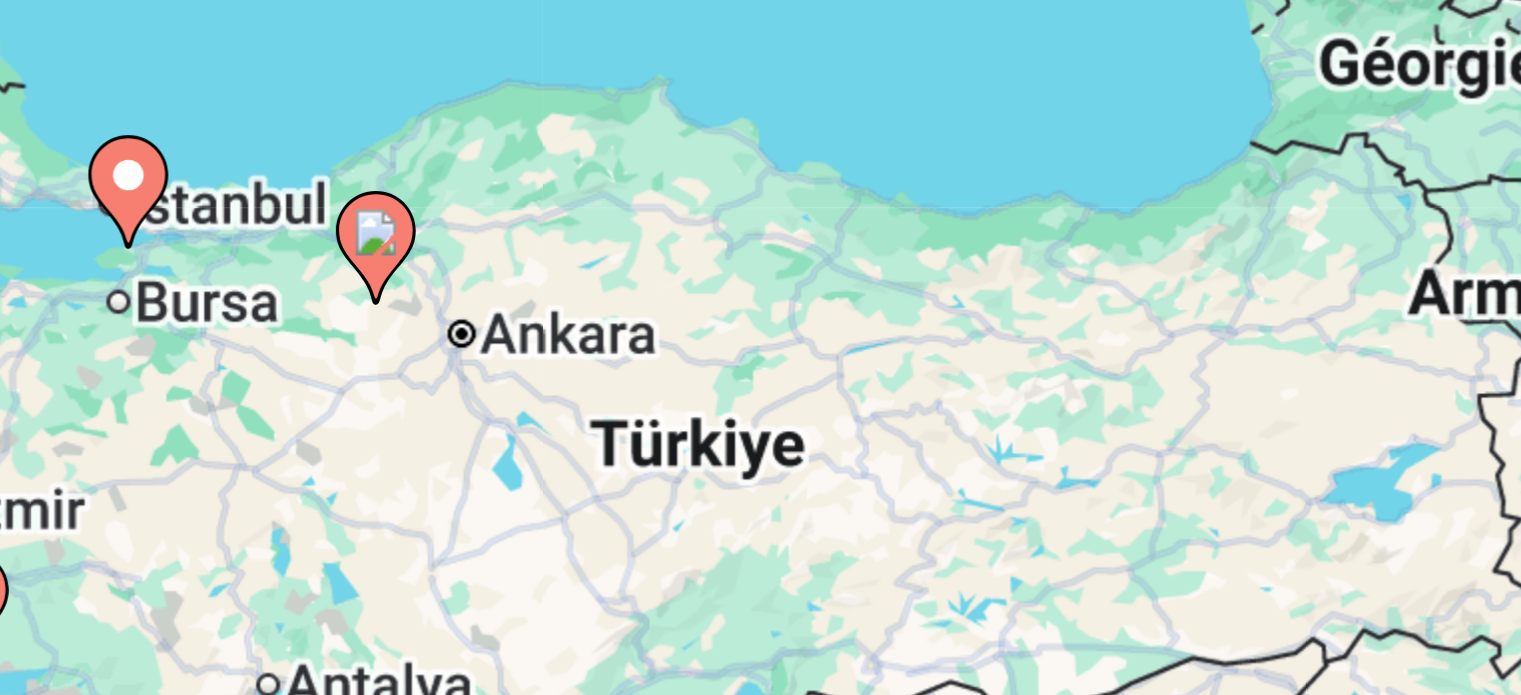 drag, startPoint x: 1005, startPoint y: 406, endPoint x: 1237, endPoint y: 332, distance: 243.51591 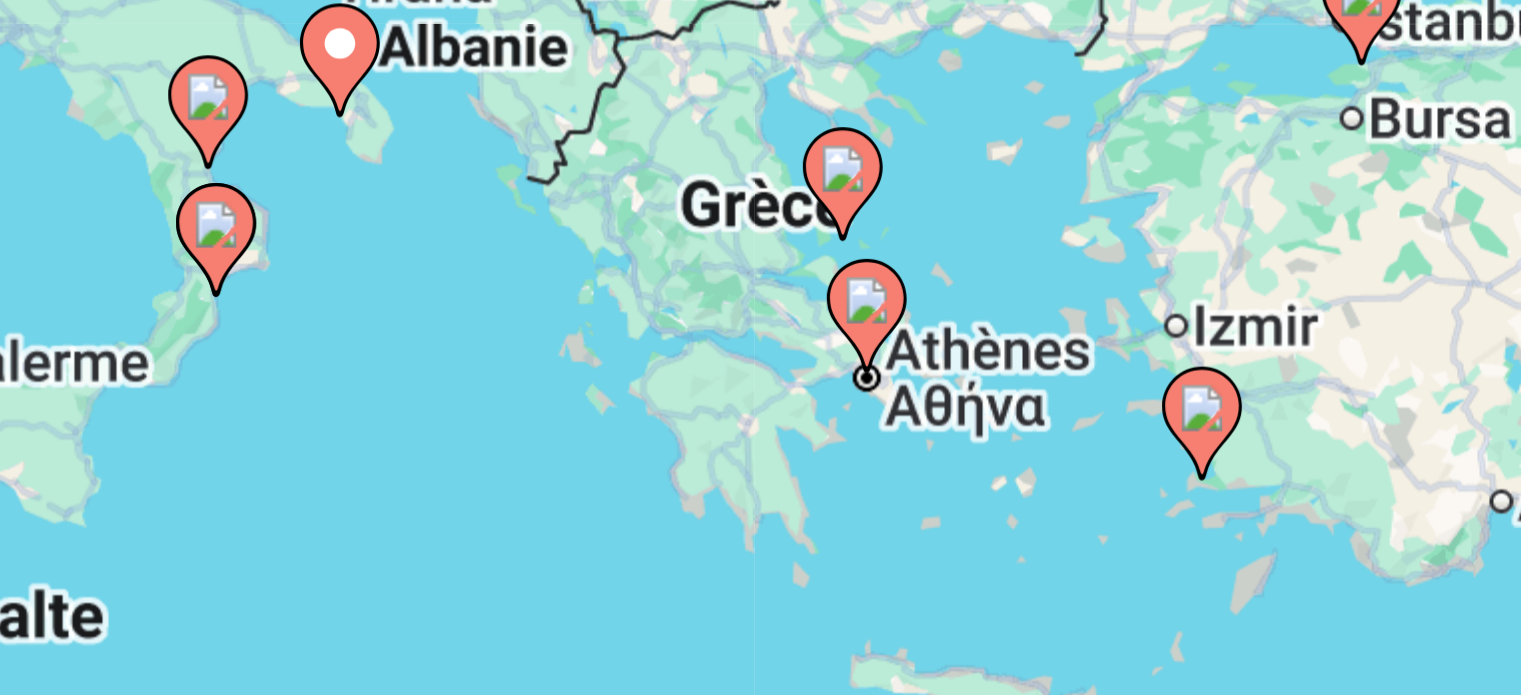 drag, startPoint x: 1087, startPoint y: 323, endPoint x: 1097, endPoint y: 393, distance: 70.71068 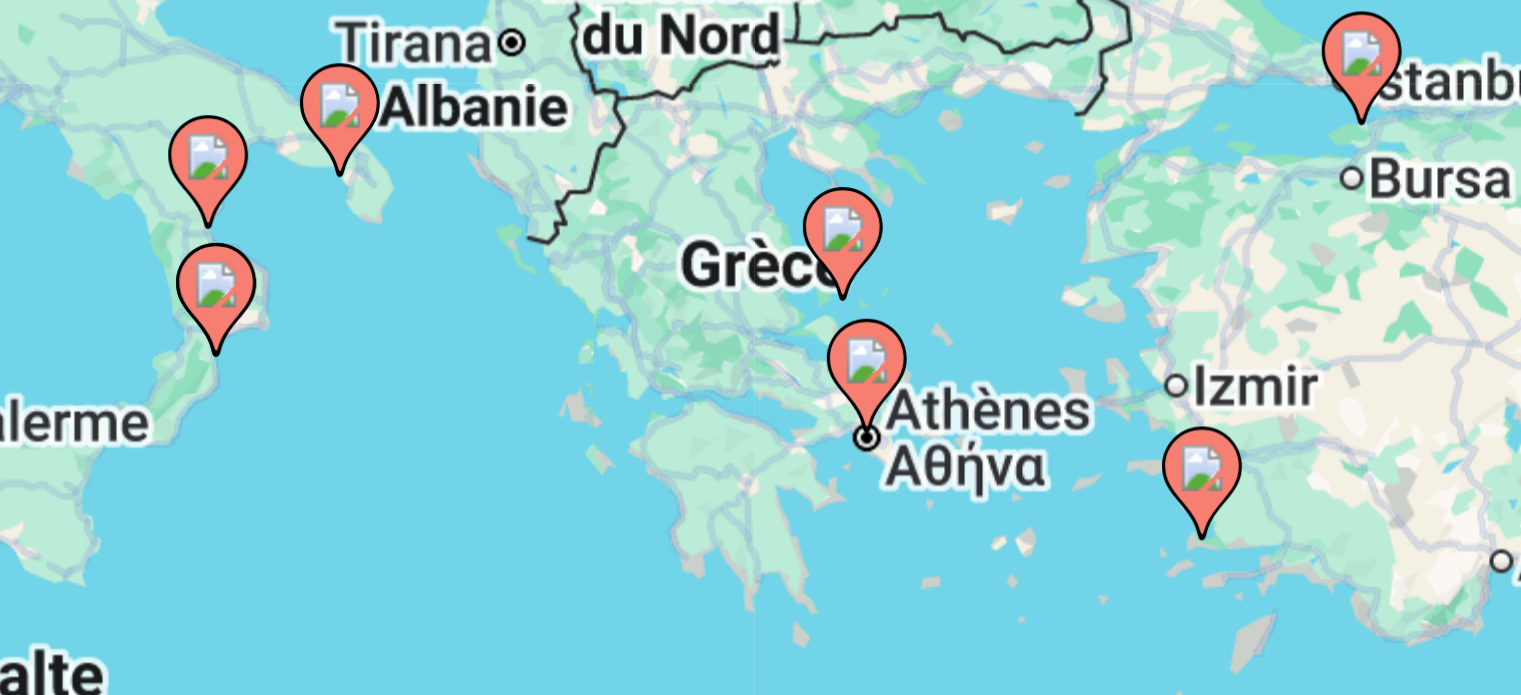 click 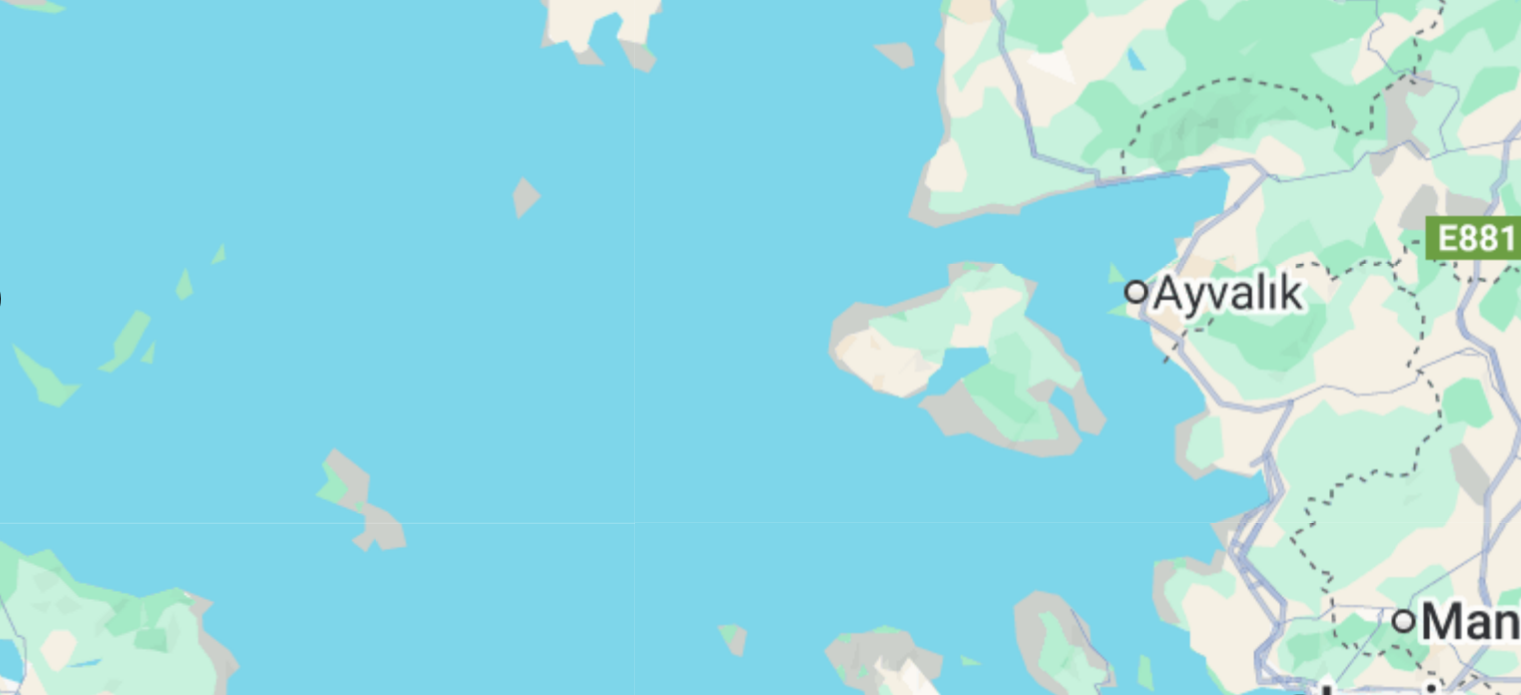 drag, startPoint x: 1000, startPoint y: 372, endPoint x: 1147, endPoint y: 287, distance: 169.80577 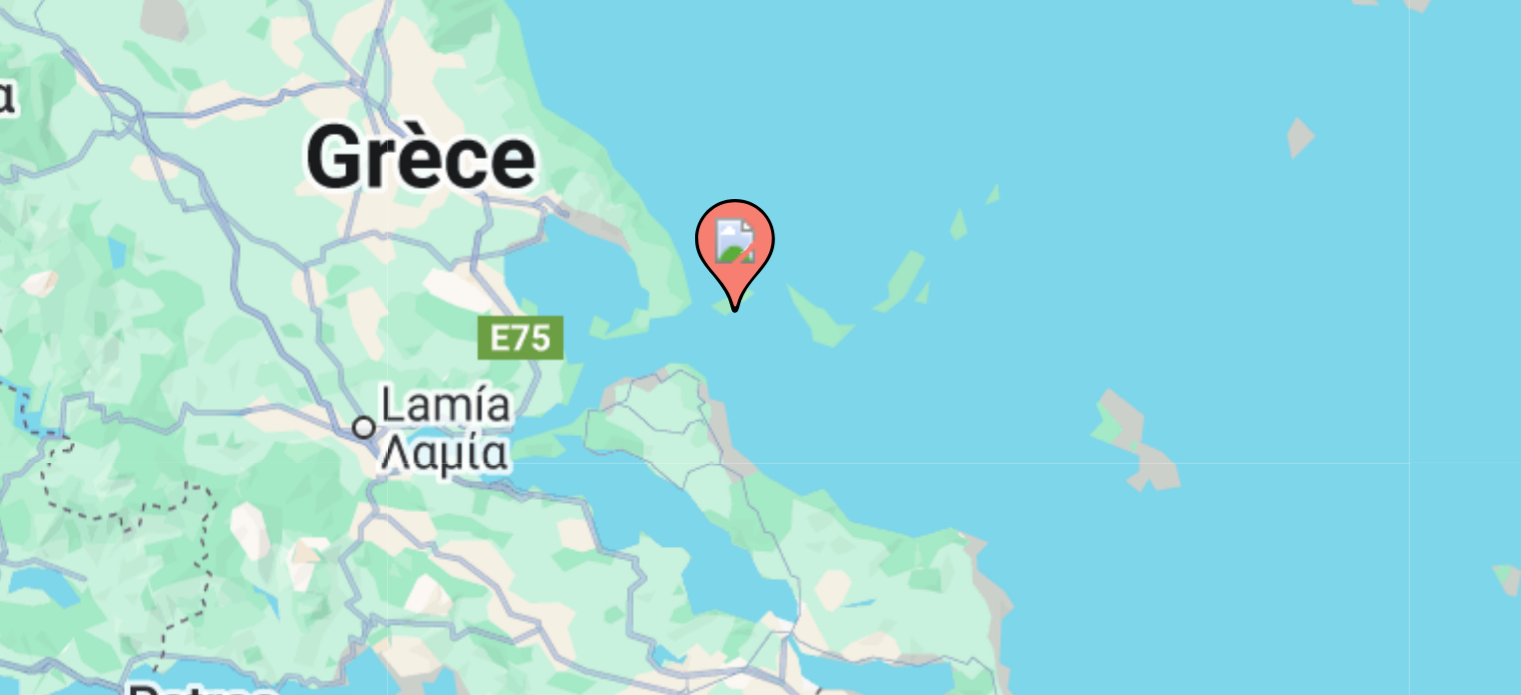 drag, startPoint x: 980, startPoint y: 326, endPoint x: 1044, endPoint y: 391, distance: 91.21951 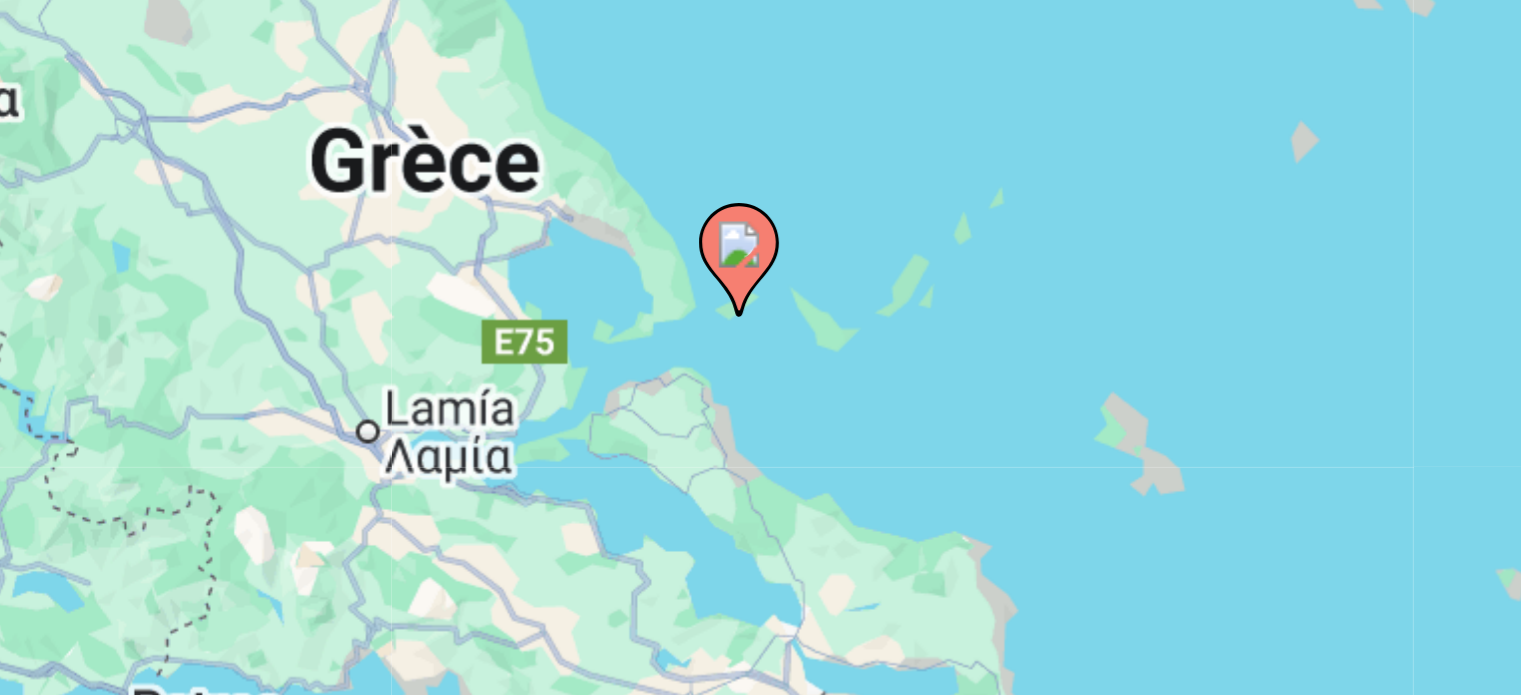 click 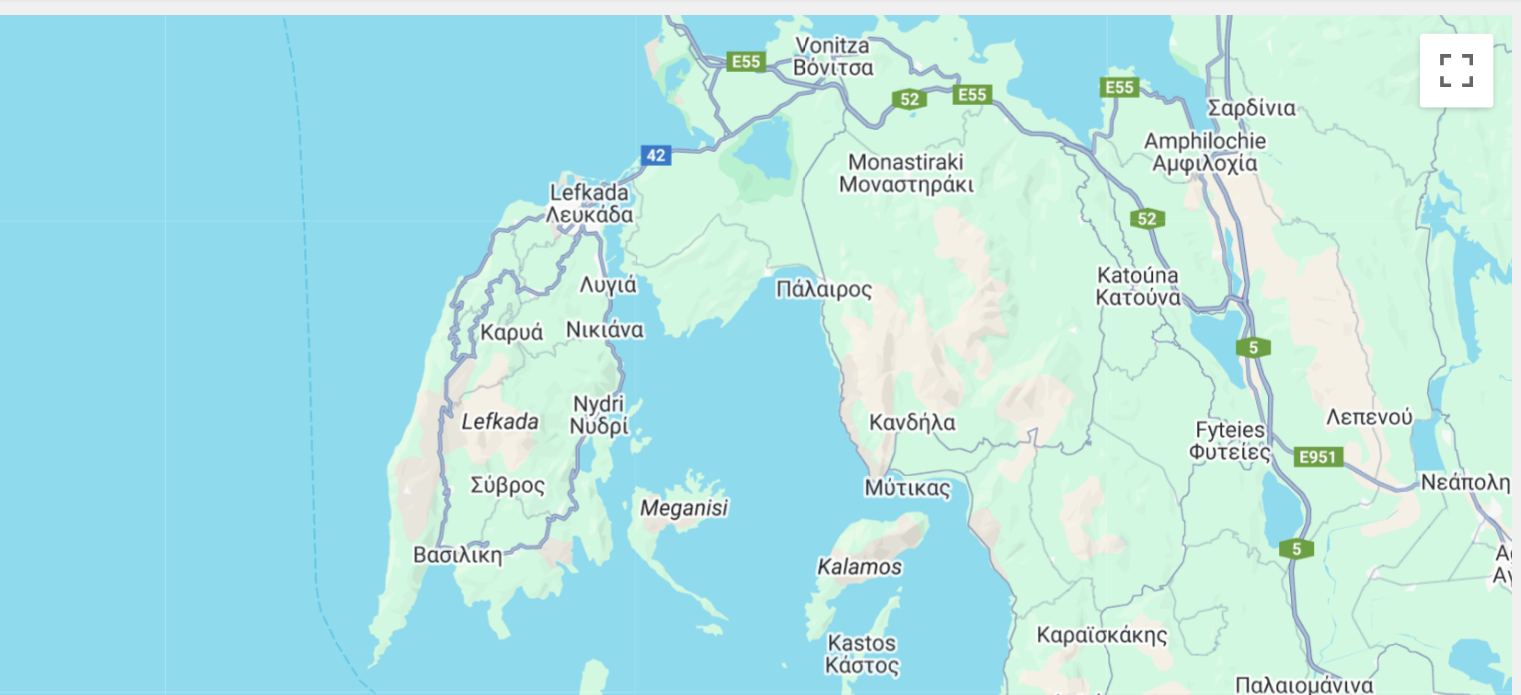 scroll, scrollTop: 7, scrollLeft: 0, axis: vertical 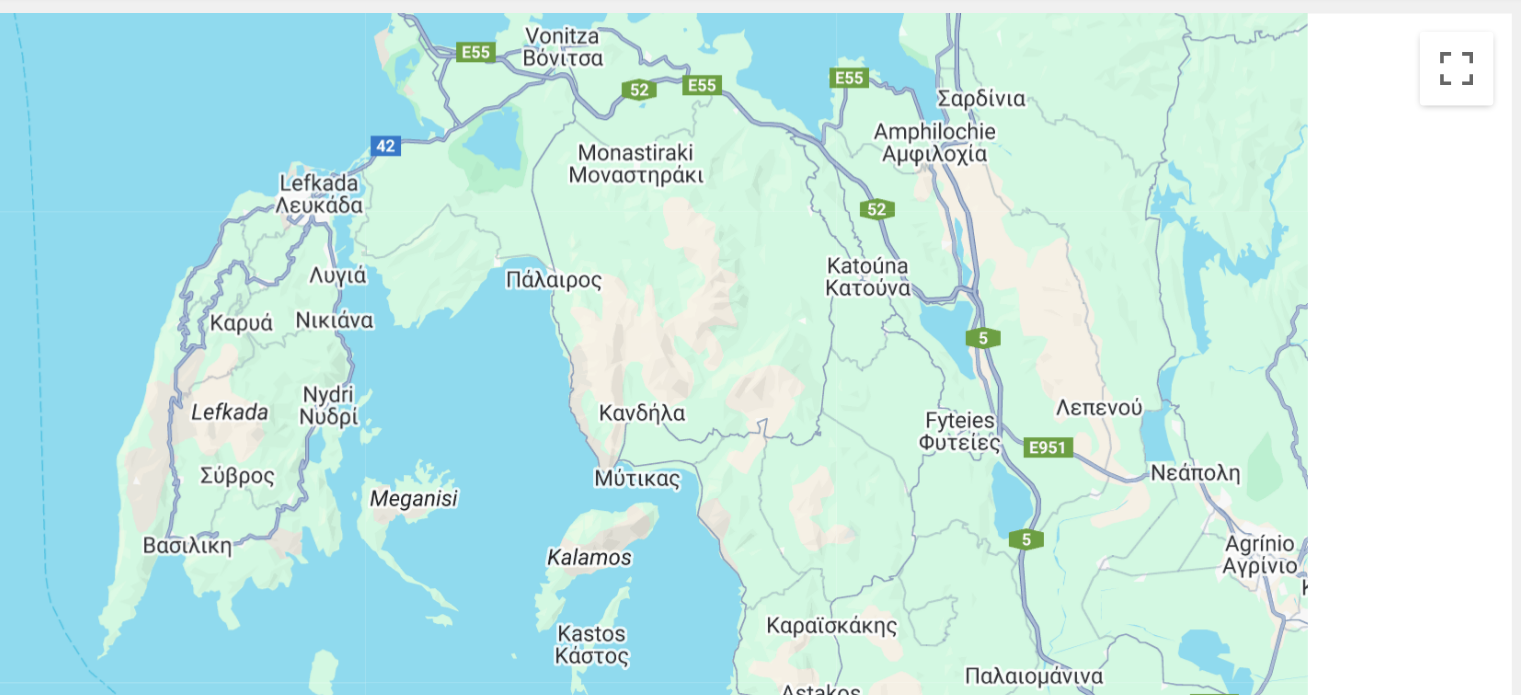 drag, startPoint x: 1303, startPoint y: 224, endPoint x: 1041, endPoint y: 226, distance: 262.00763 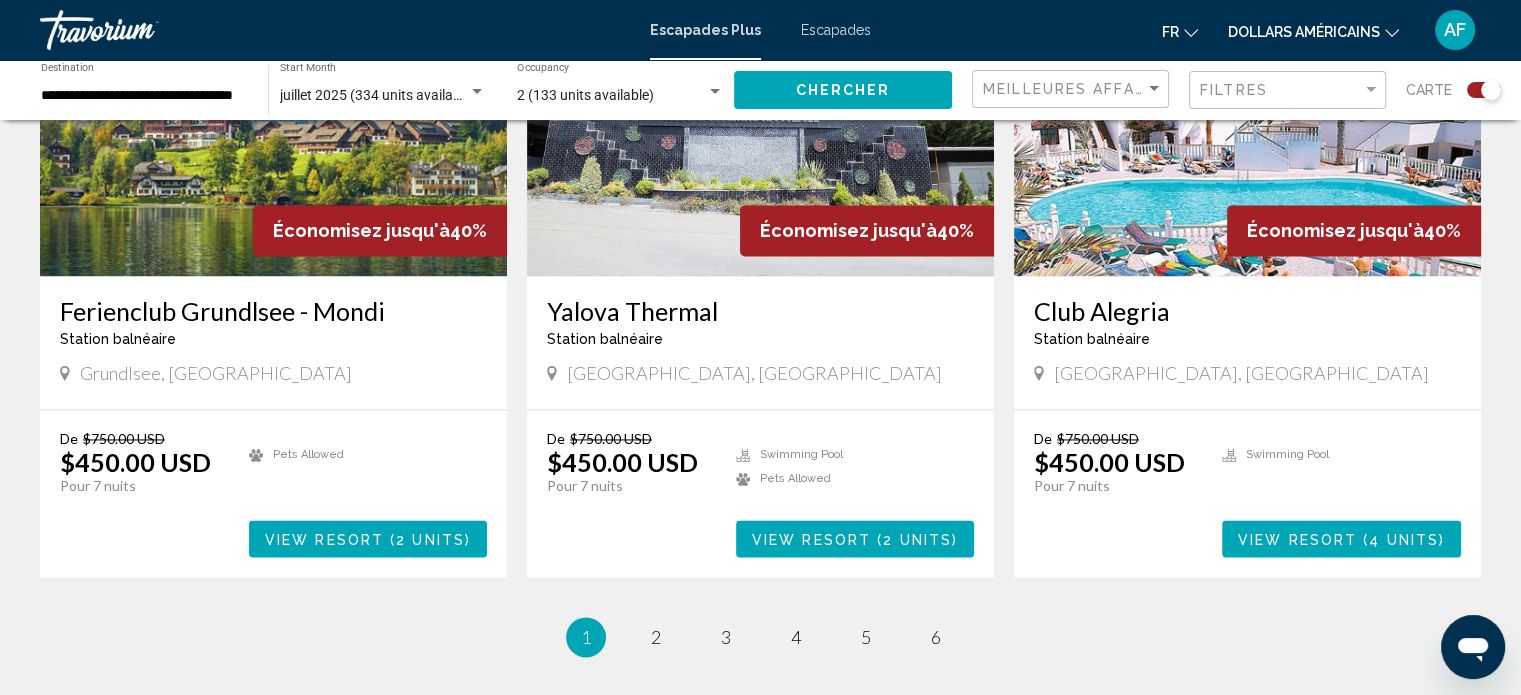 scroll, scrollTop: 3055, scrollLeft: 0, axis: vertical 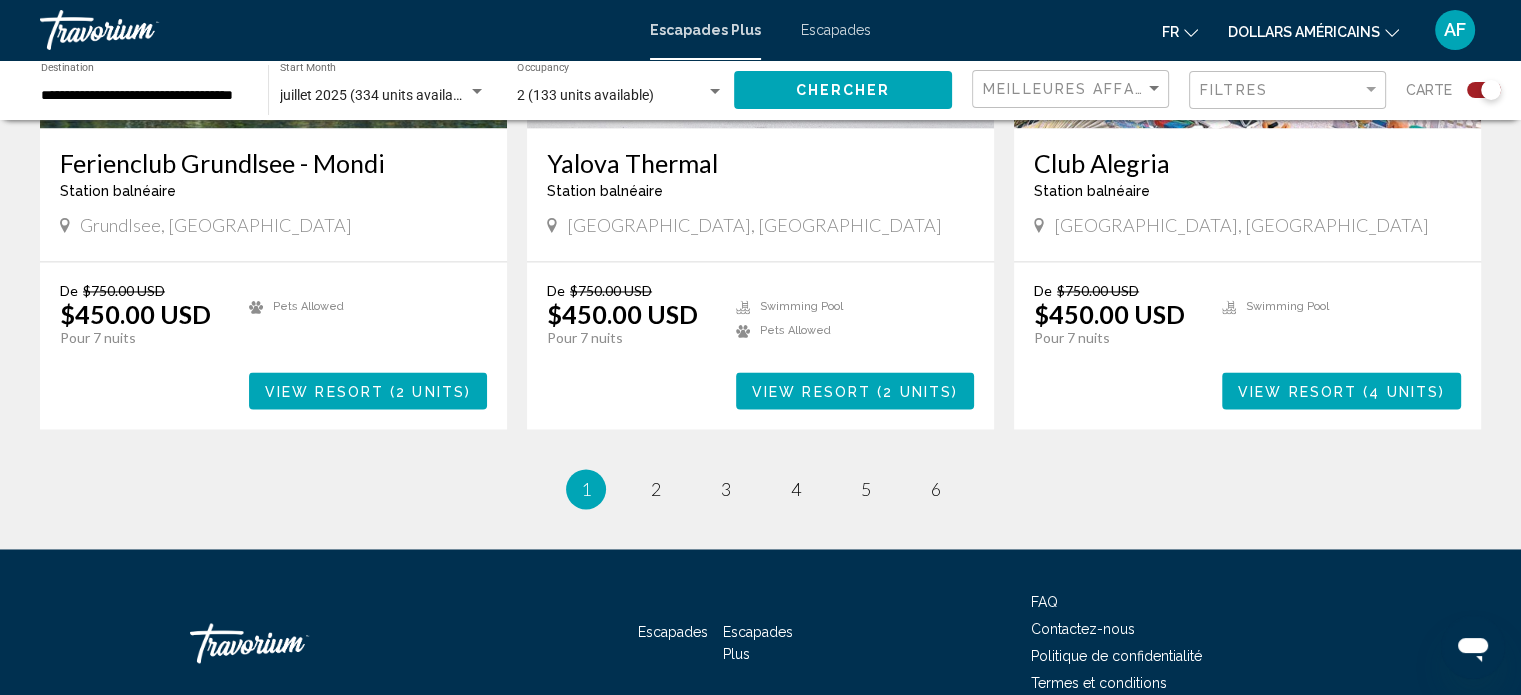 click on "1 / 6  You're on page  1 page  2 page  3 page  4 page  5 page  6" at bounding box center [760, 489] 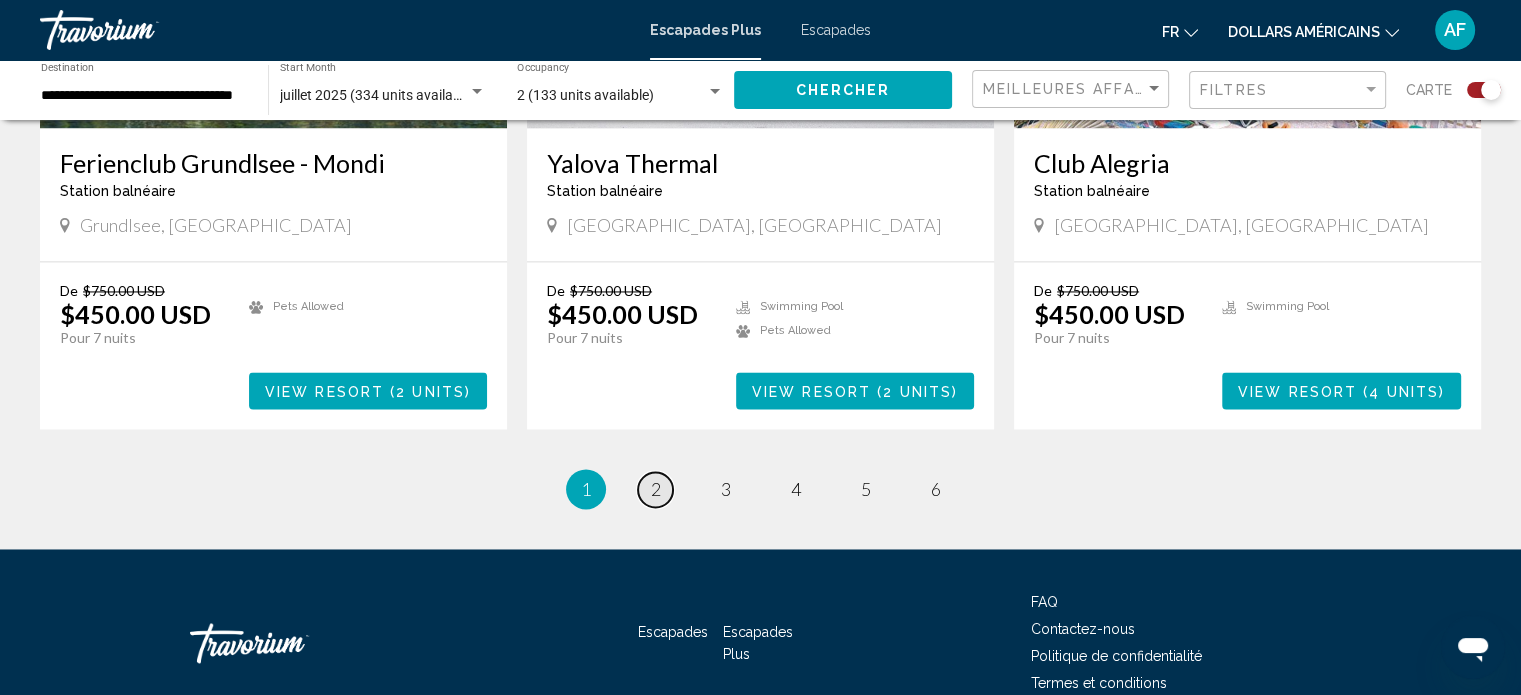 click on "page  2" at bounding box center (655, 489) 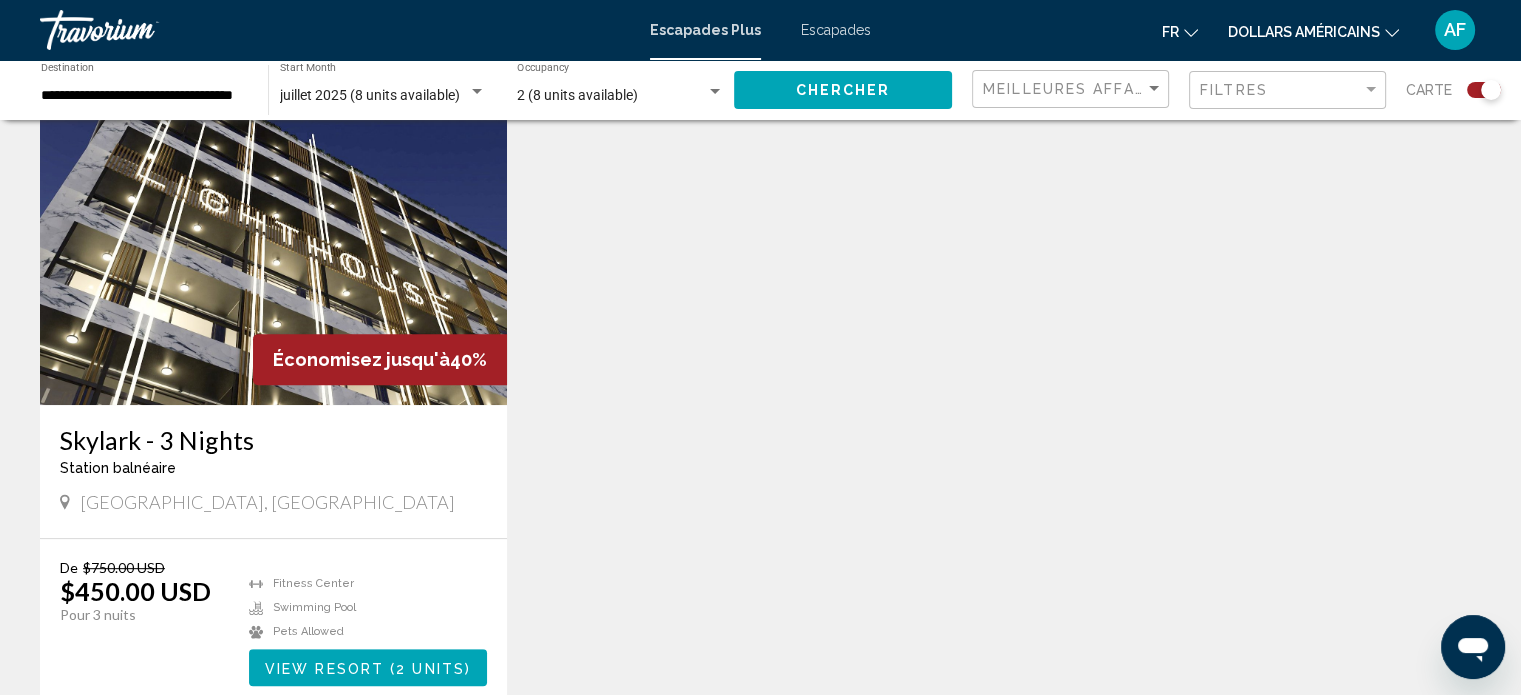 scroll, scrollTop: 747, scrollLeft: 0, axis: vertical 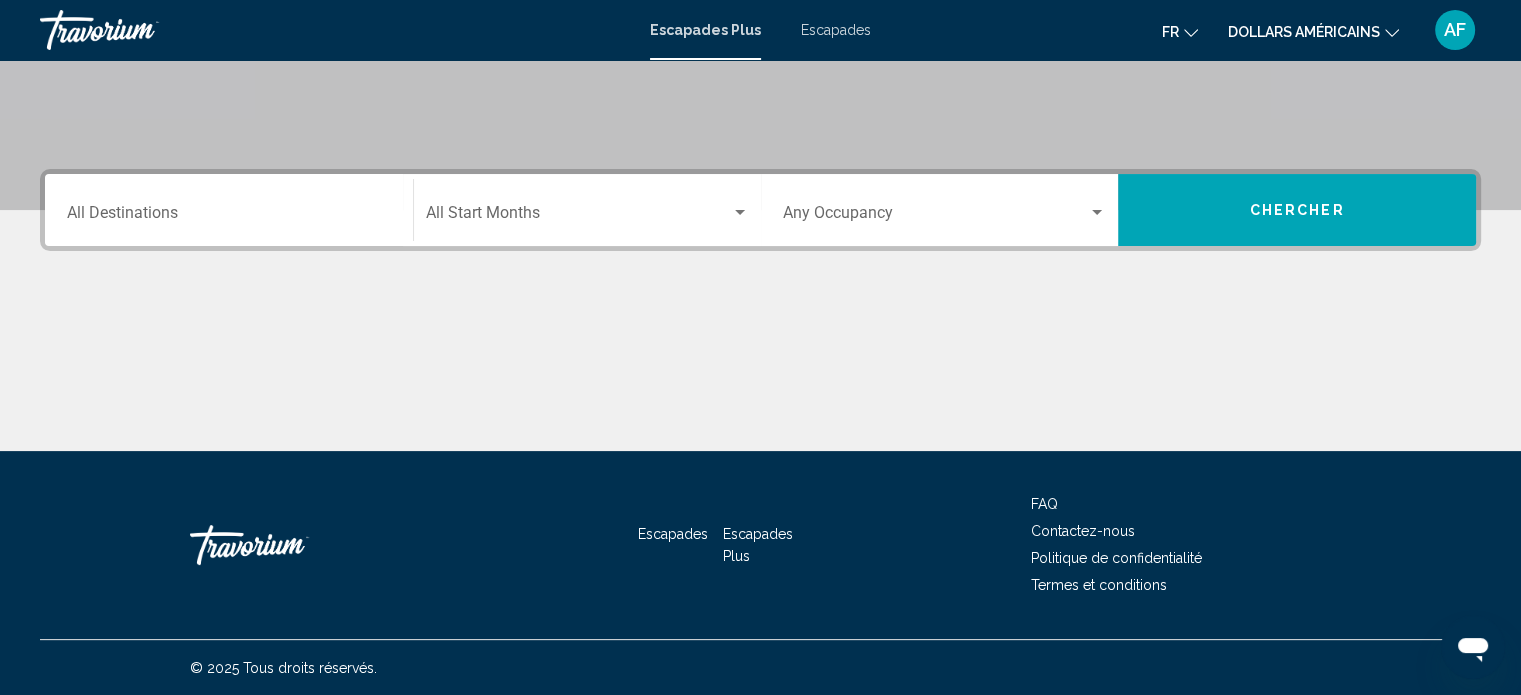 click on "Destination All Destinations" at bounding box center [229, 210] 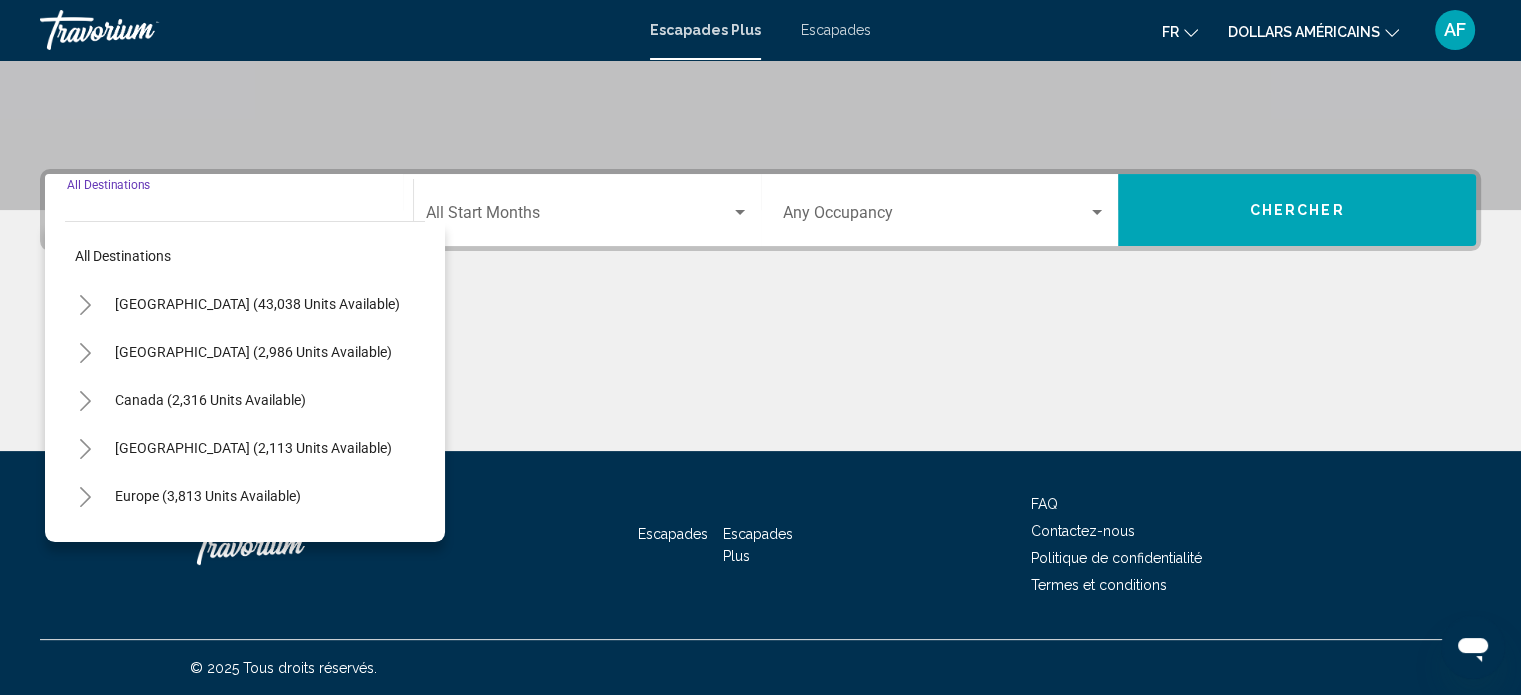 click on "Escapades Plus Escapades fr
English Español Français Italiano Português русский dollars américains
USD ($) MXN (Mex$) CAD (Can$) GBP (£) EUR (€) AUD (A$) NZD (NZ$) CNY (CN¥) AF Se connecter" at bounding box center (760, 30) 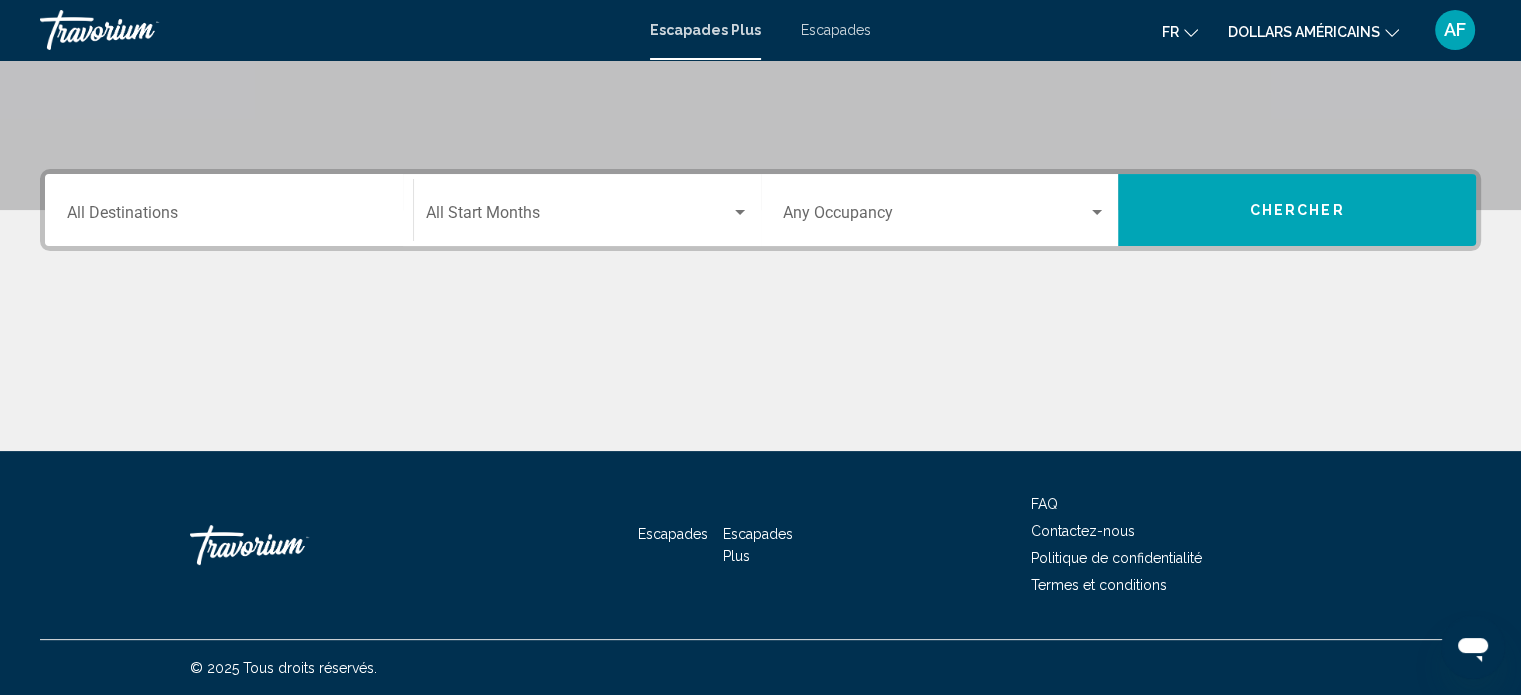 click on "Escapades" at bounding box center [836, 30] 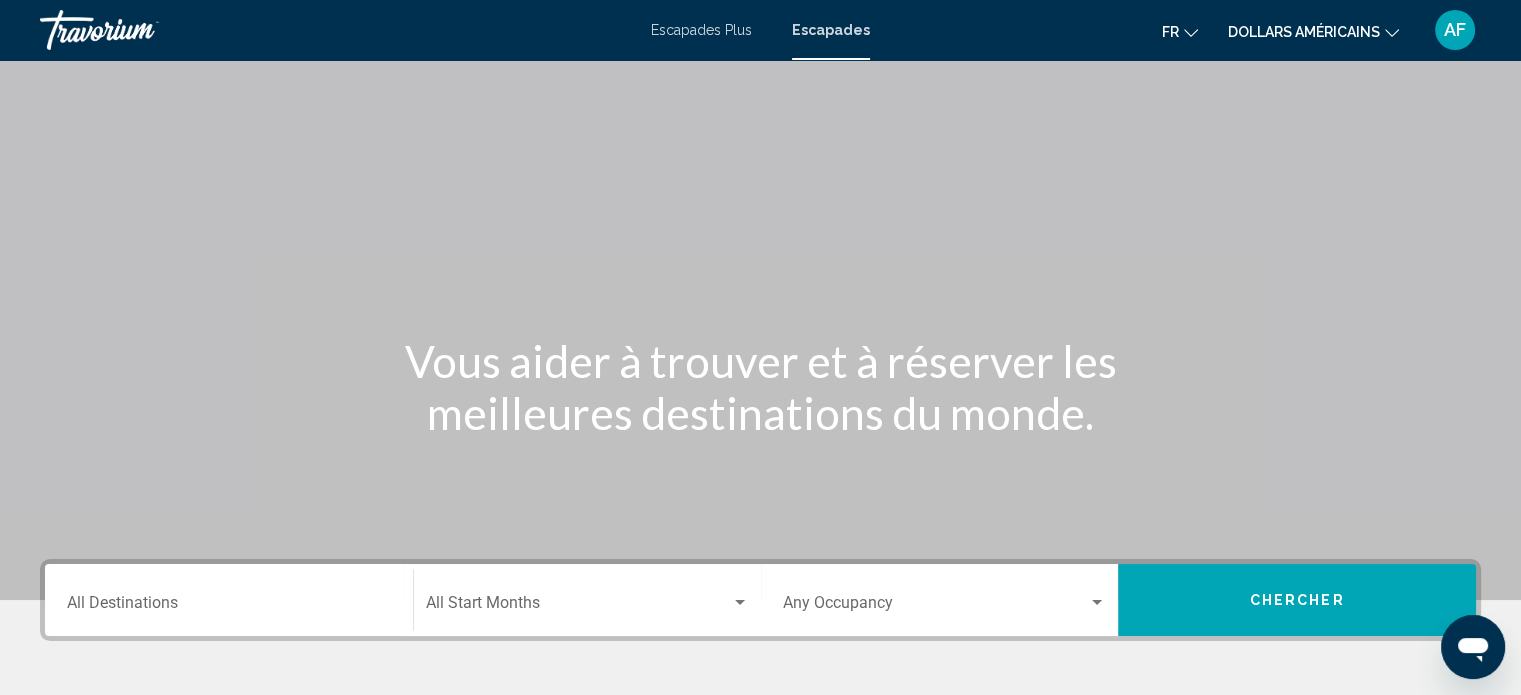 scroll, scrollTop: 390, scrollLeft: 0, axis: vertical 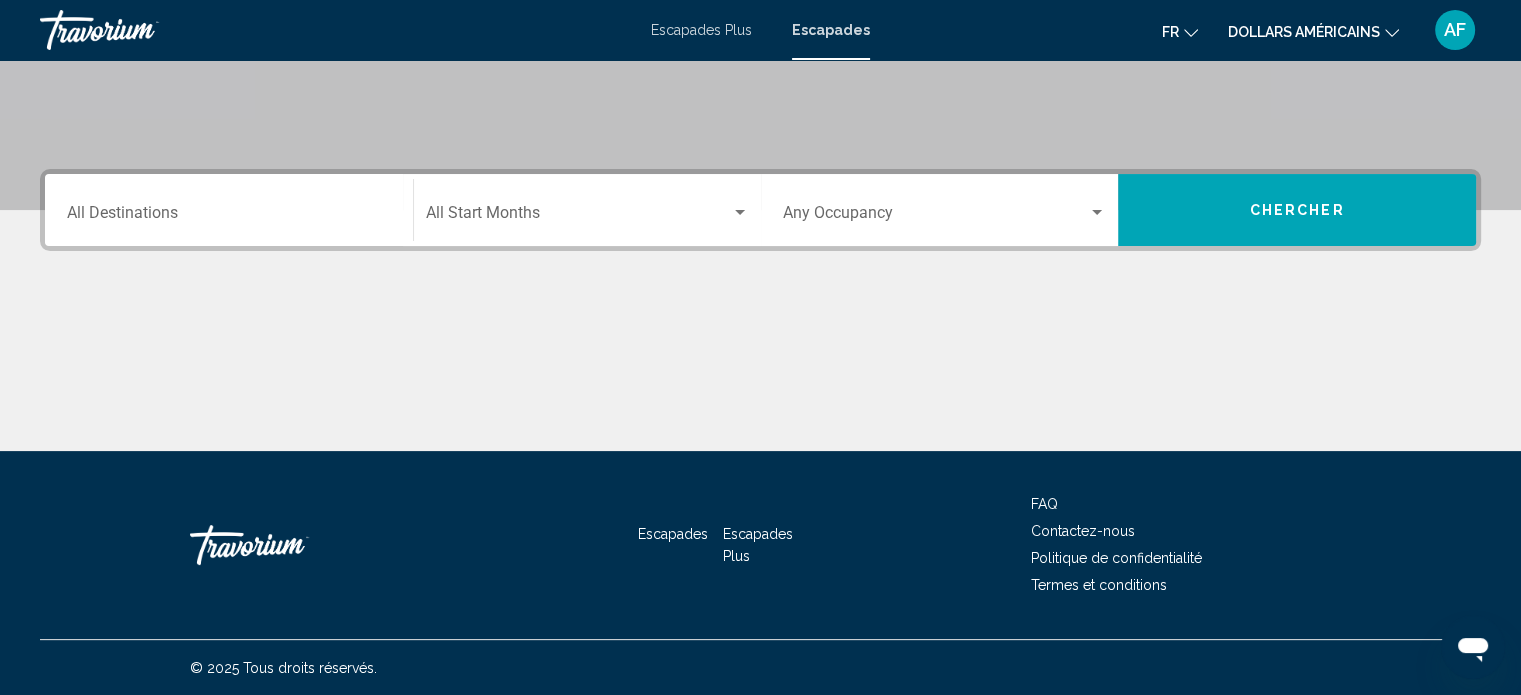 click on "Destination All Destinations" at bounding box center [229, 217] 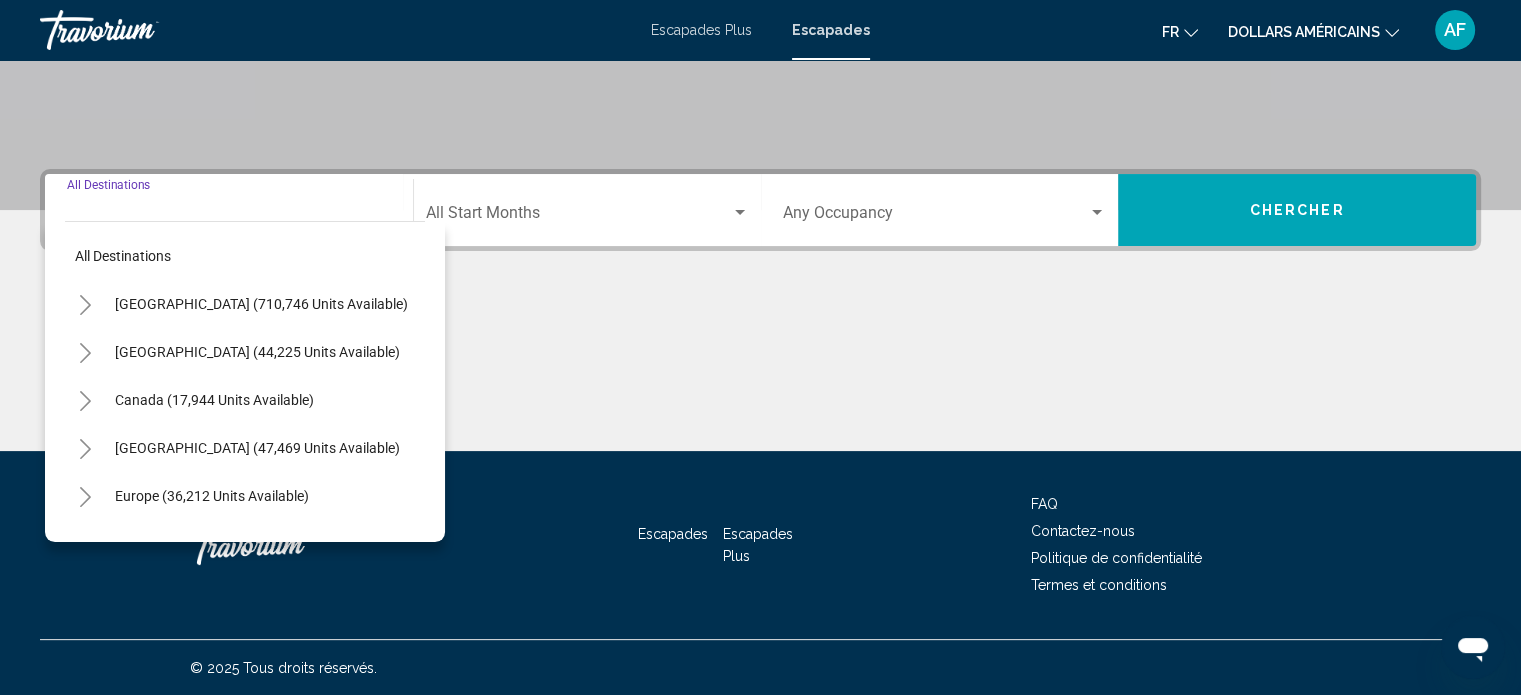 click on "Start Month All Start Months" 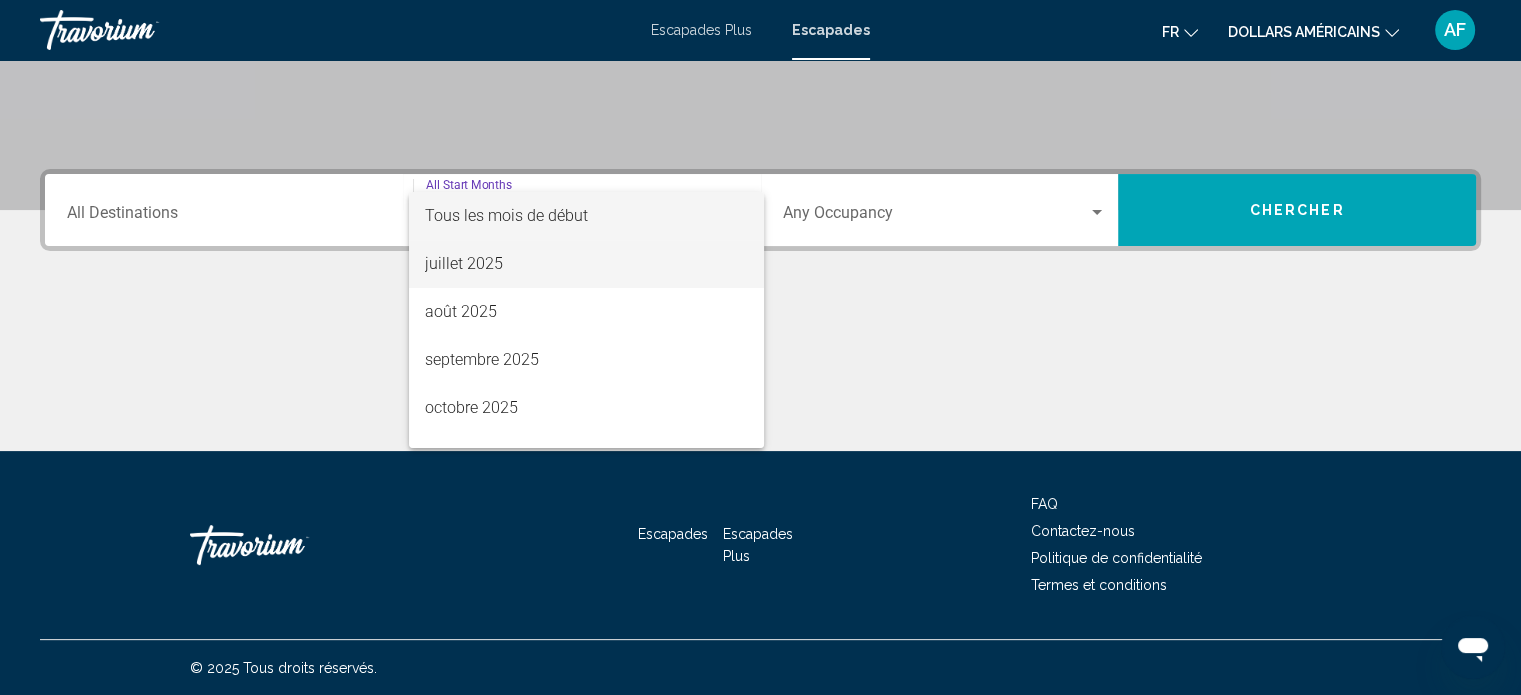 click on "juillet 2025" at bounding box center [586, 264] 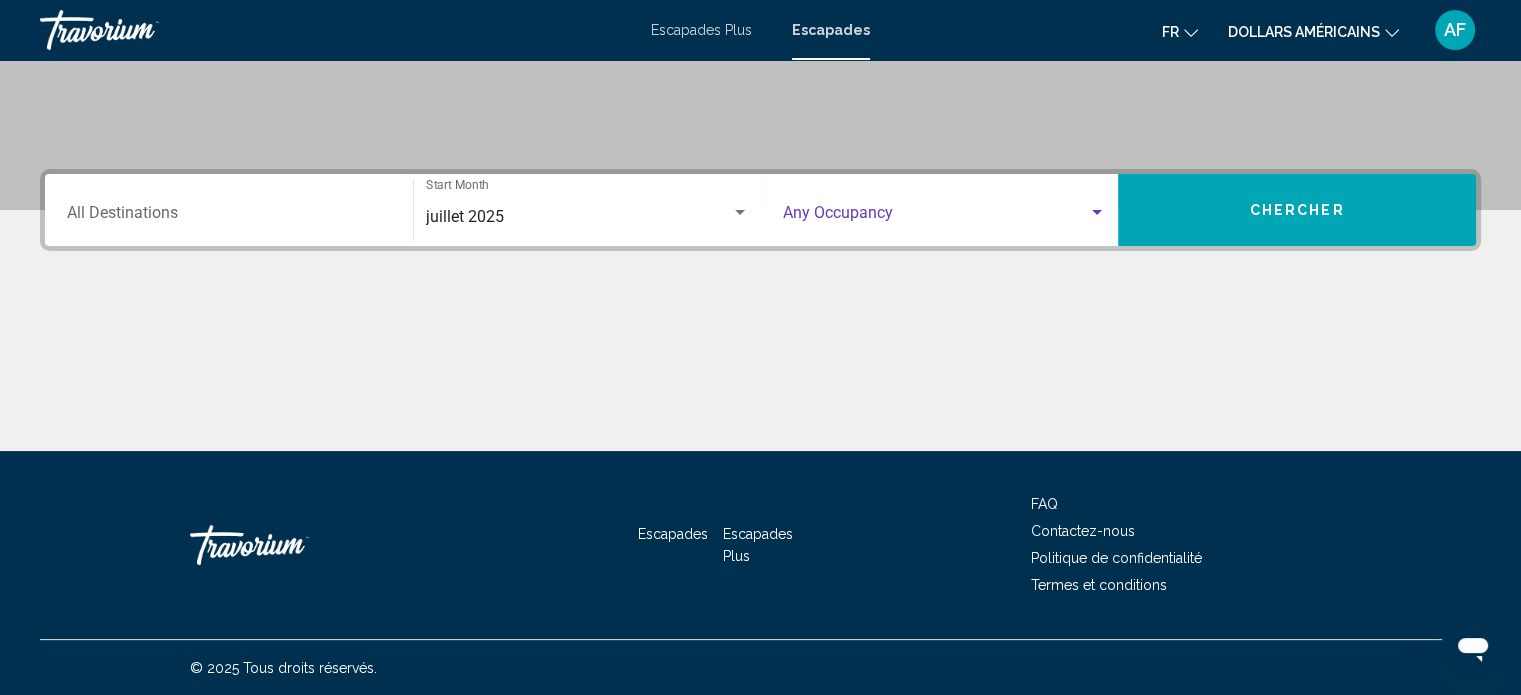 click at bounding box center (936, 217) 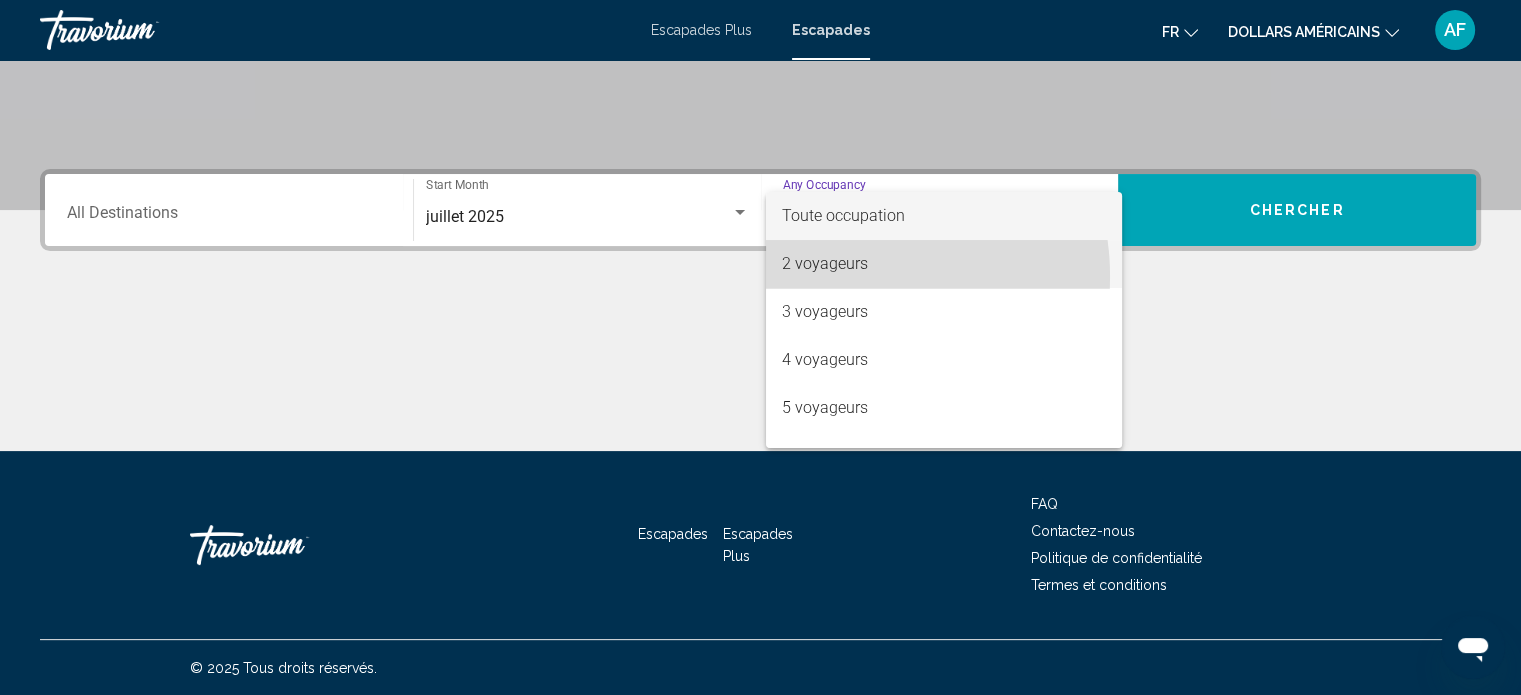 click on "2 voyageurs" at bounding box center [944, 264] 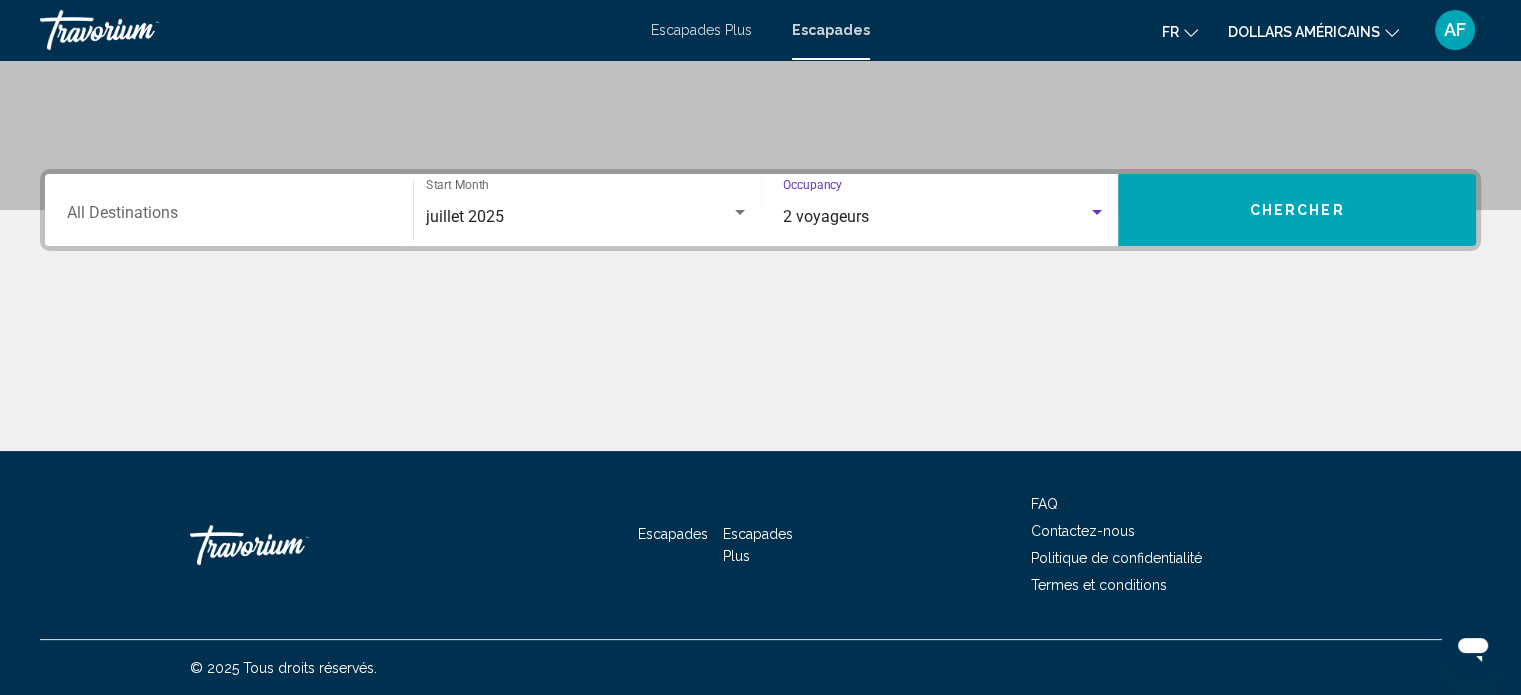 click on "juillet 2025 Start Month All Start Months" at bounding box center (582, 210) 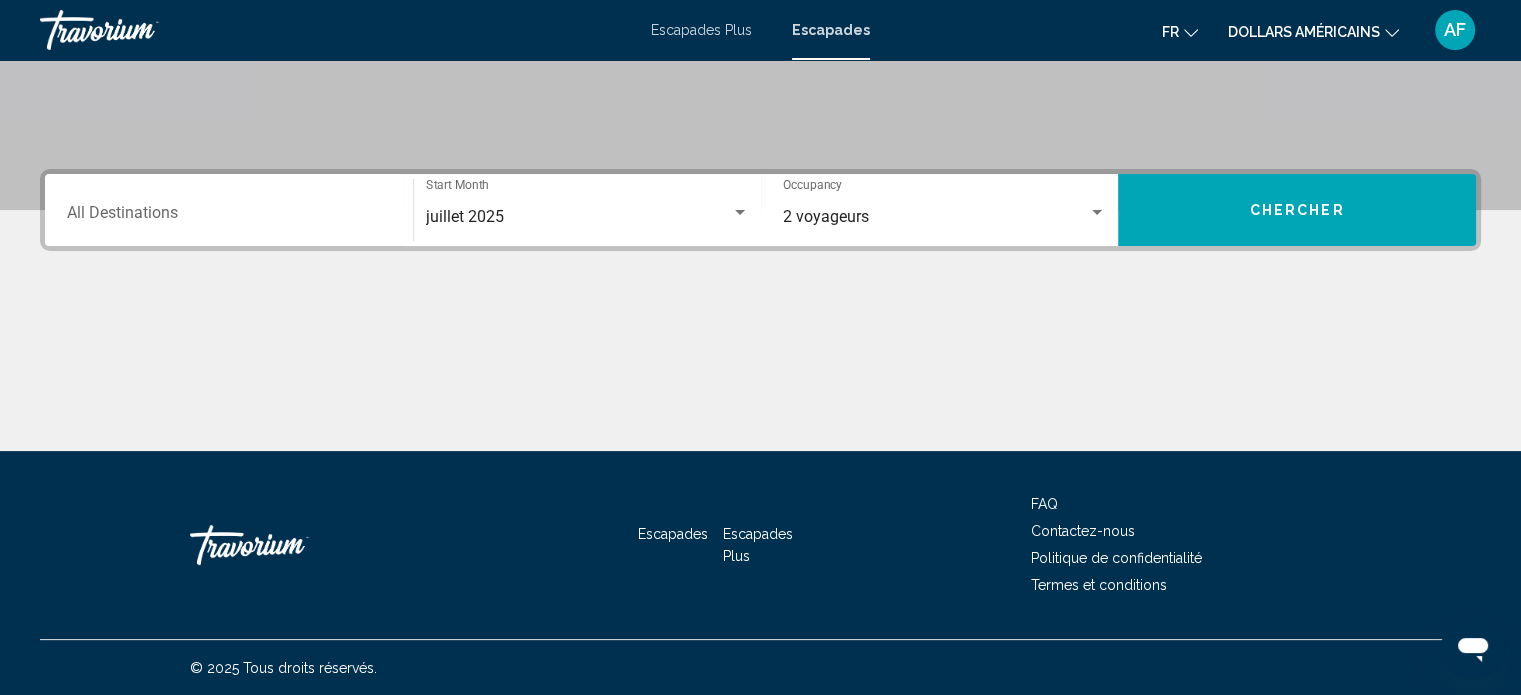 click on "Destination All Destinations" at bounding box center (229, 210) 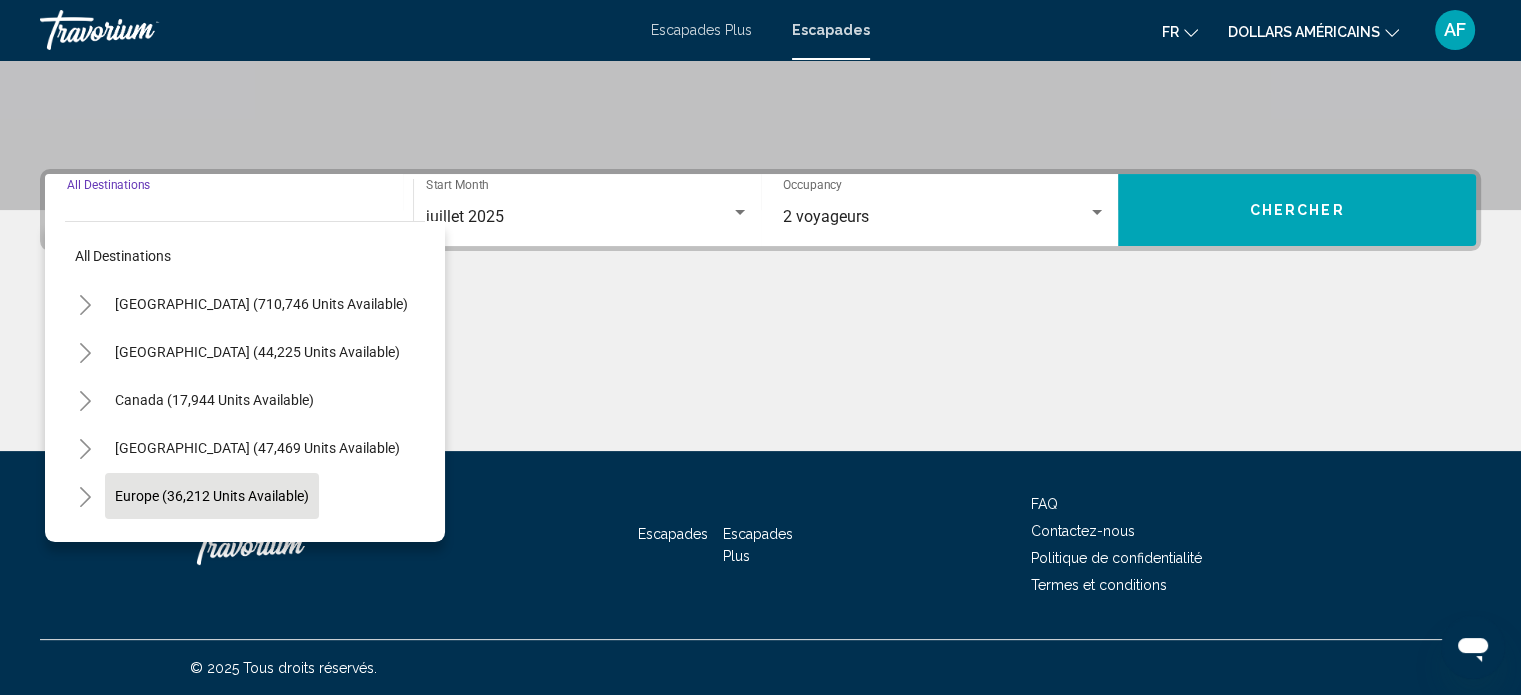 click on "Europe (36,212 units available)" at bounding box center (214, 544) 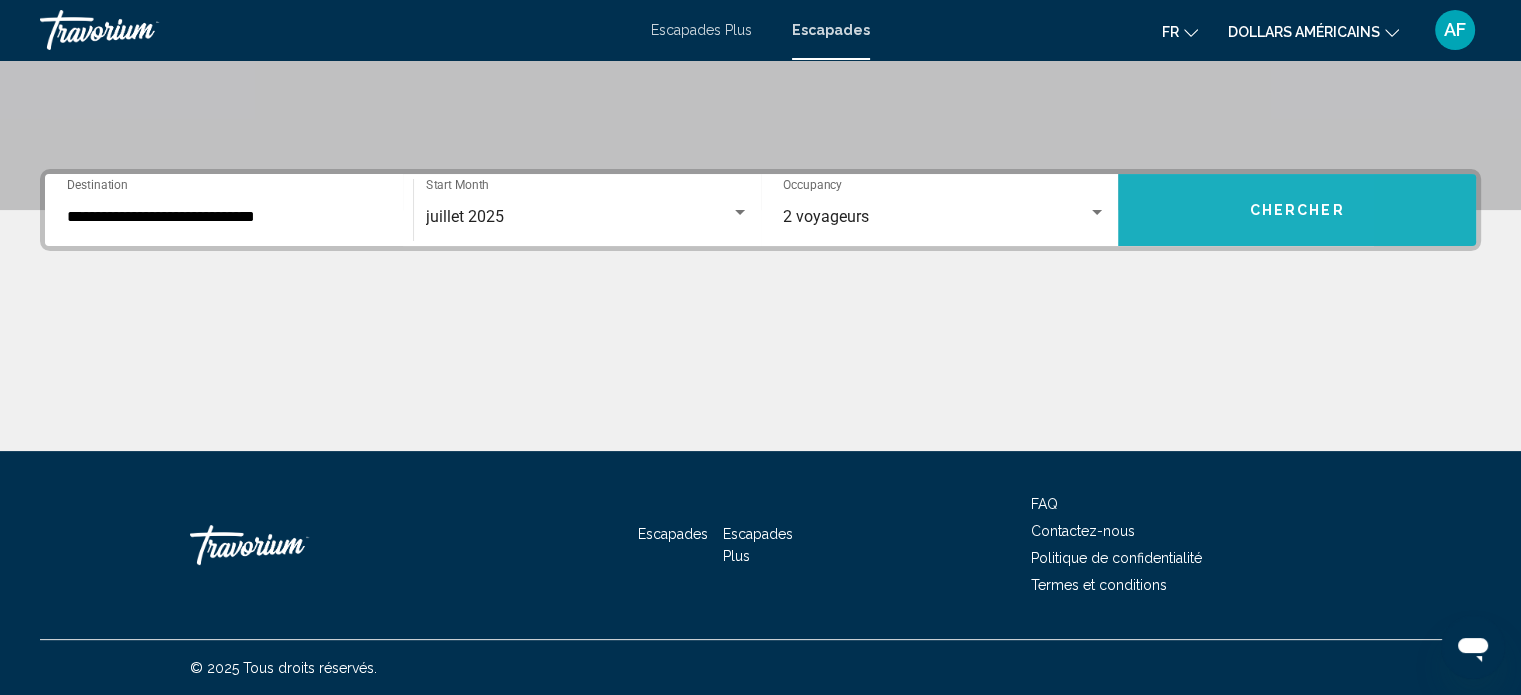 click on "Chercher" at bounding box center (1297, 210) 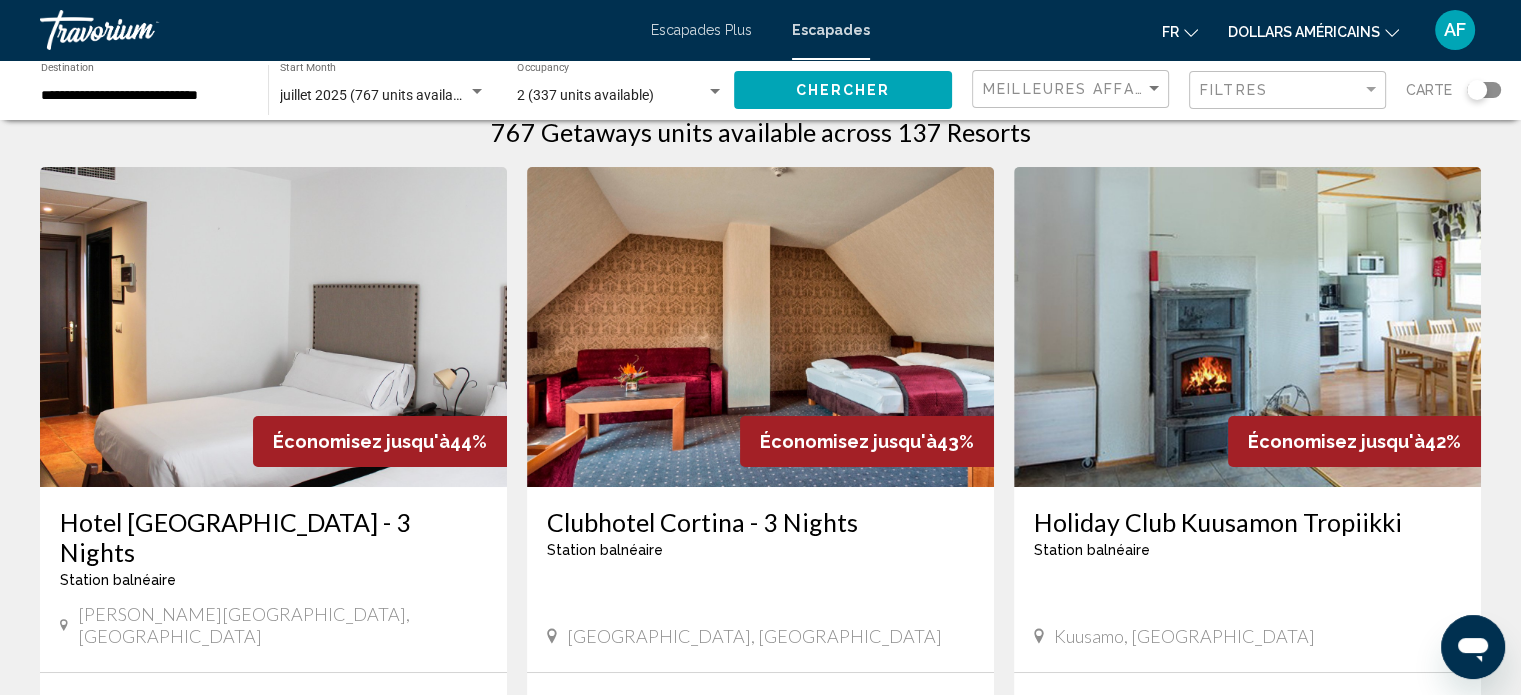 scroll, scrollTop: 0, scrollLeft: 0, axis: both 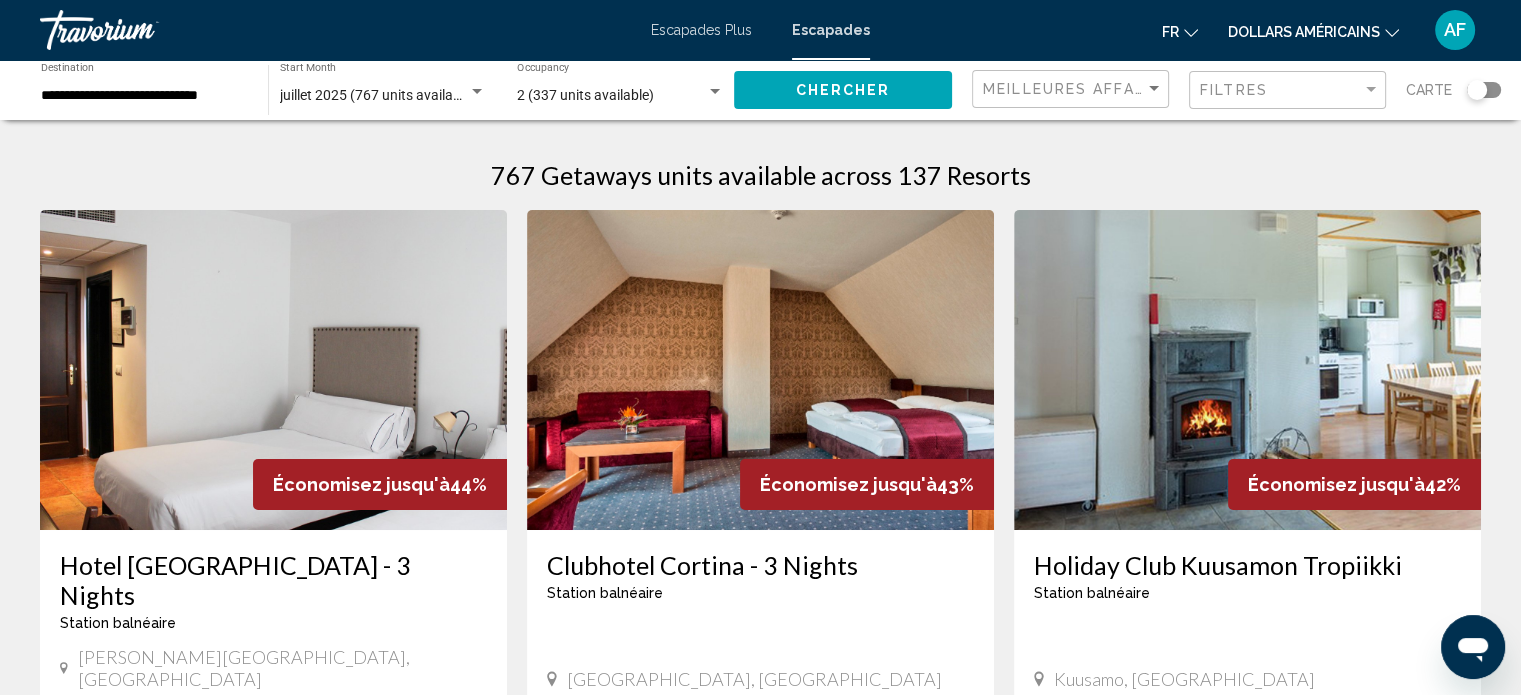 click on "Carte" 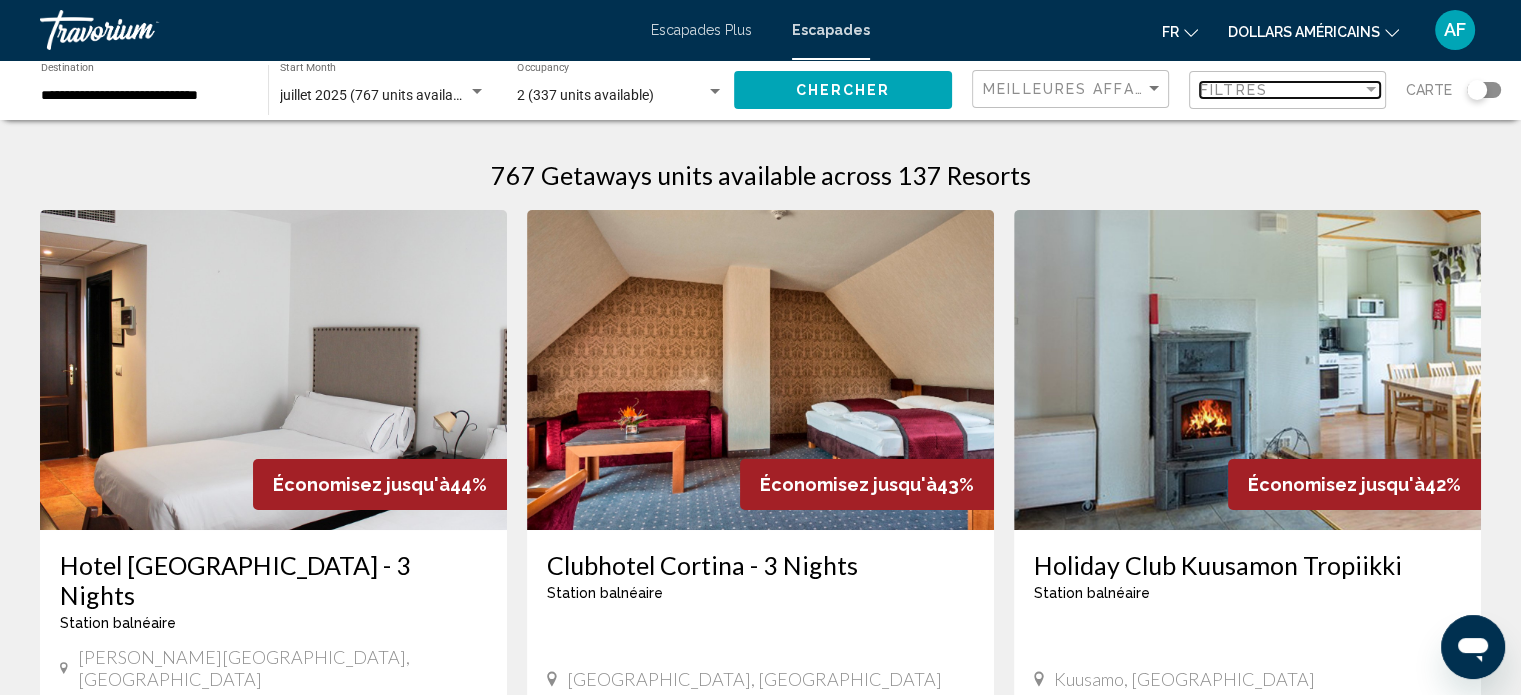 click at bounding box center (1371, 90) 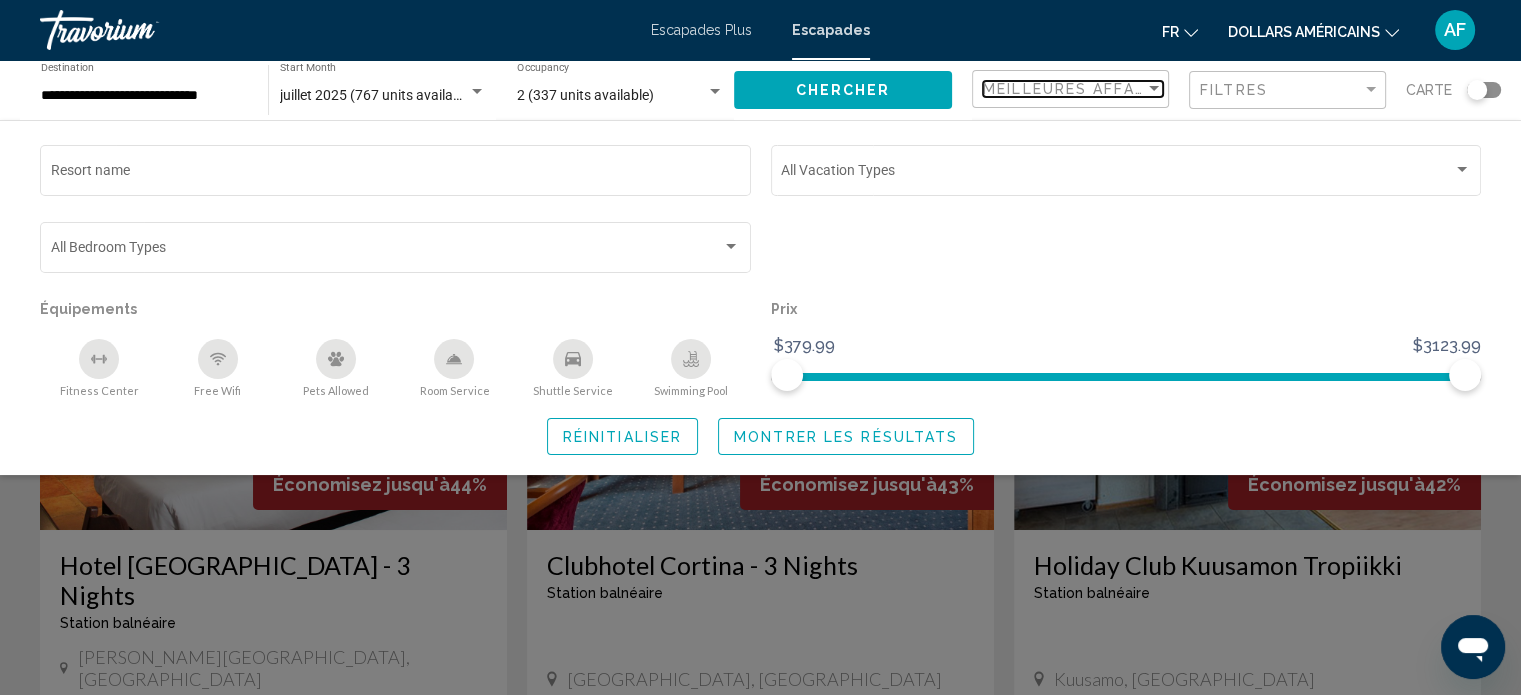 click on "Meilleures affaires" at bounding box center [1077, 89] 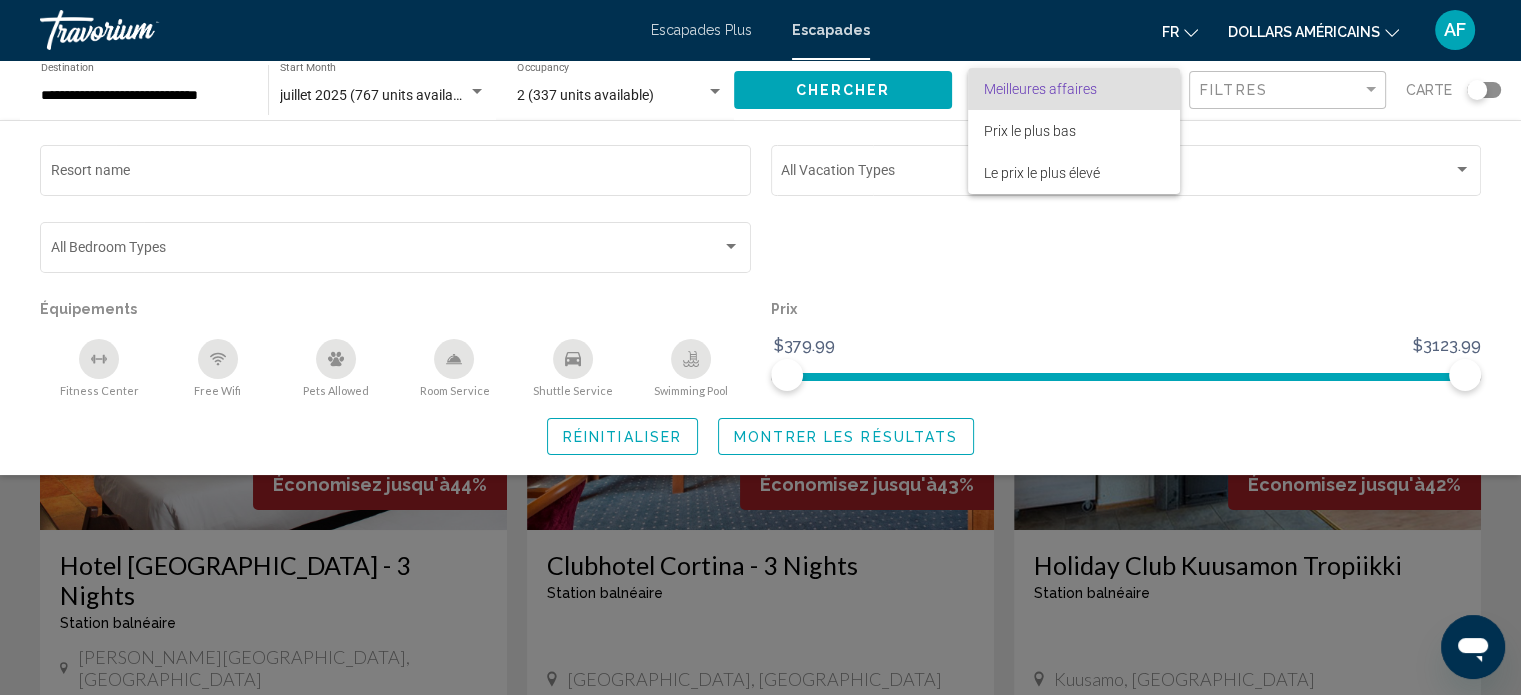 click on "Meilleures affaires" at bounding box center (1040, 89) 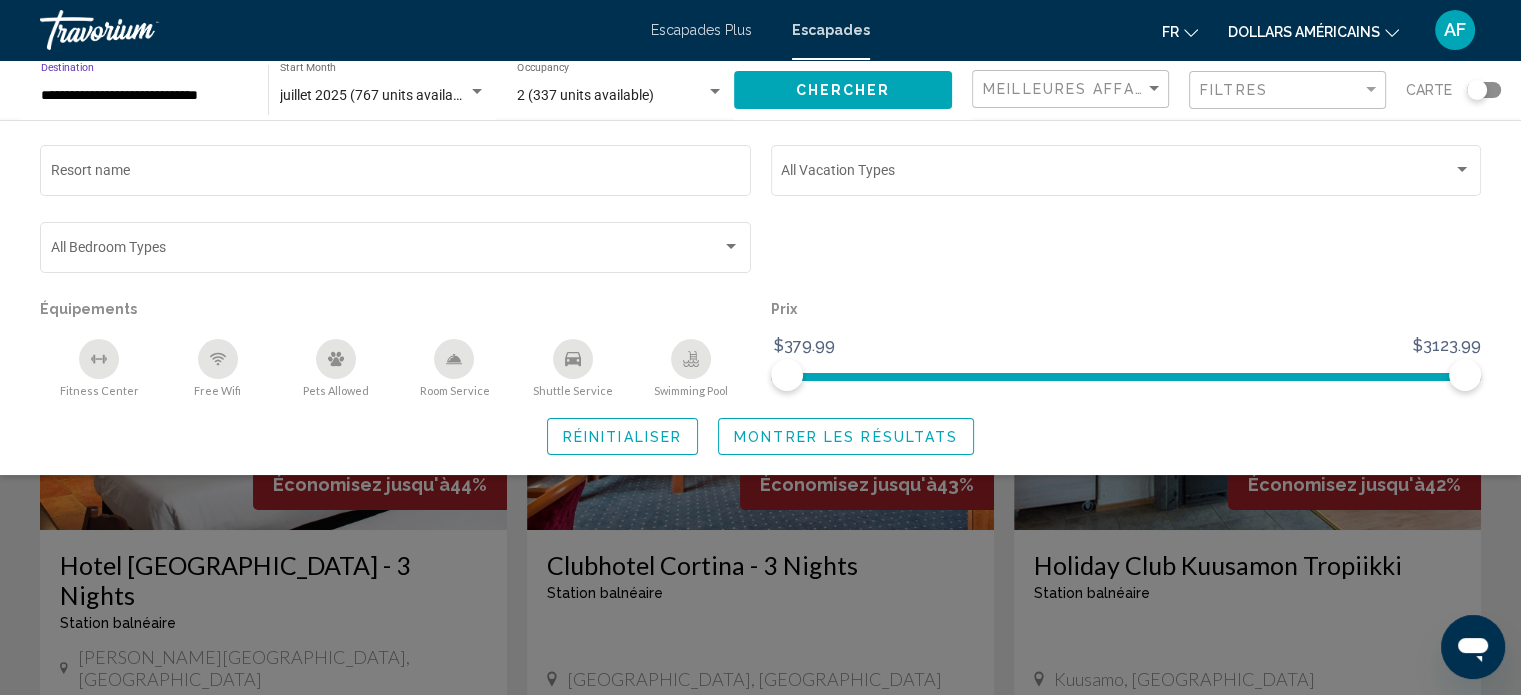 click on "**********" at bounding box center (144, 96) 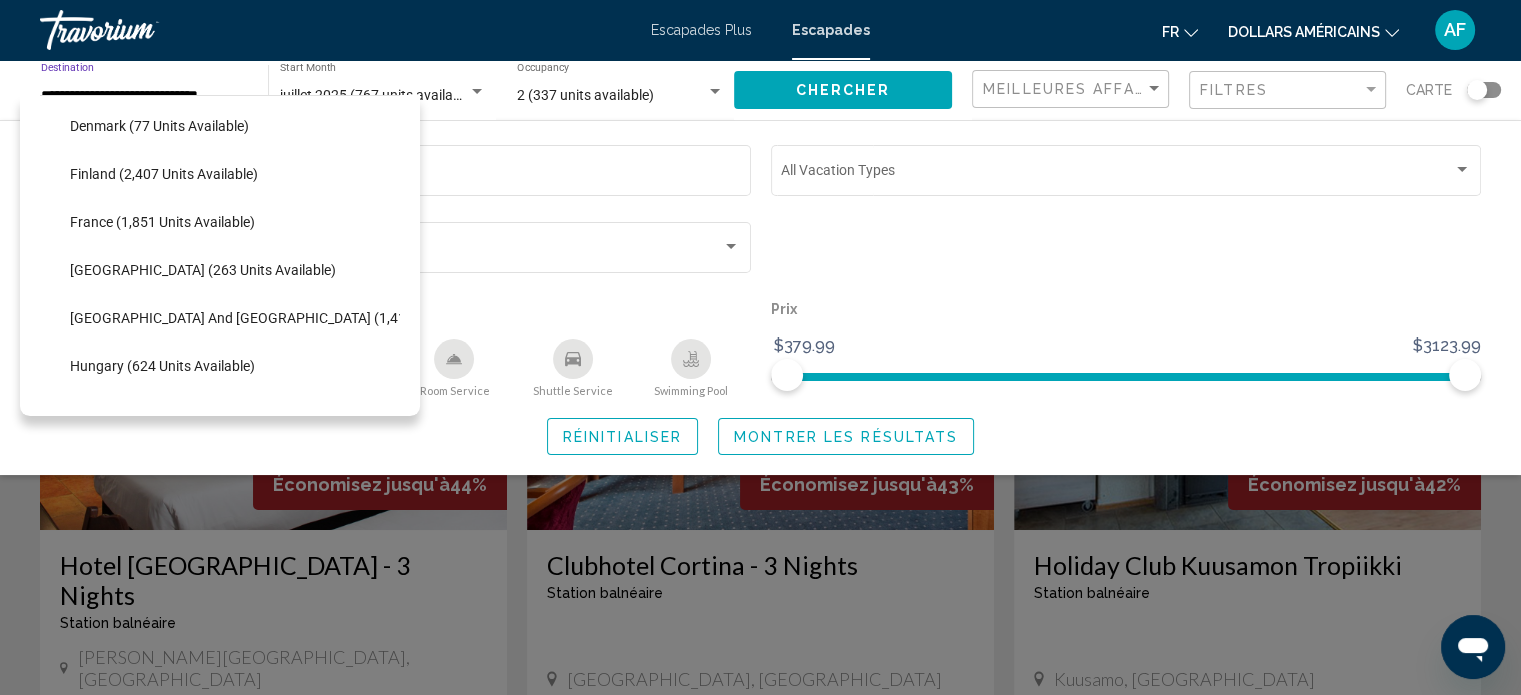 scroll, scrollTop: 504, scrollLeft: 0, axis: vertical 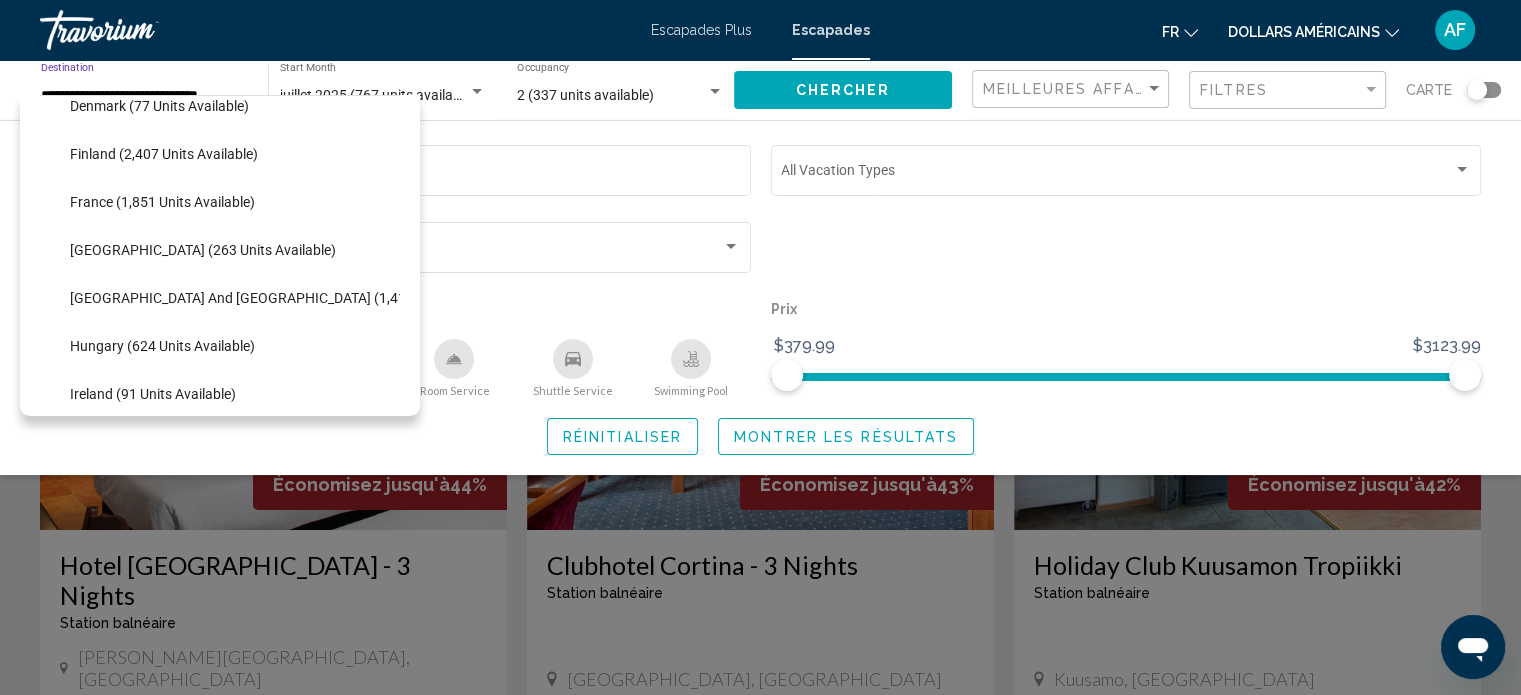 click on "[GEOGRAPHIC_DATA] and [GEOGRAPHIC_DATA] (1,413 units available)" 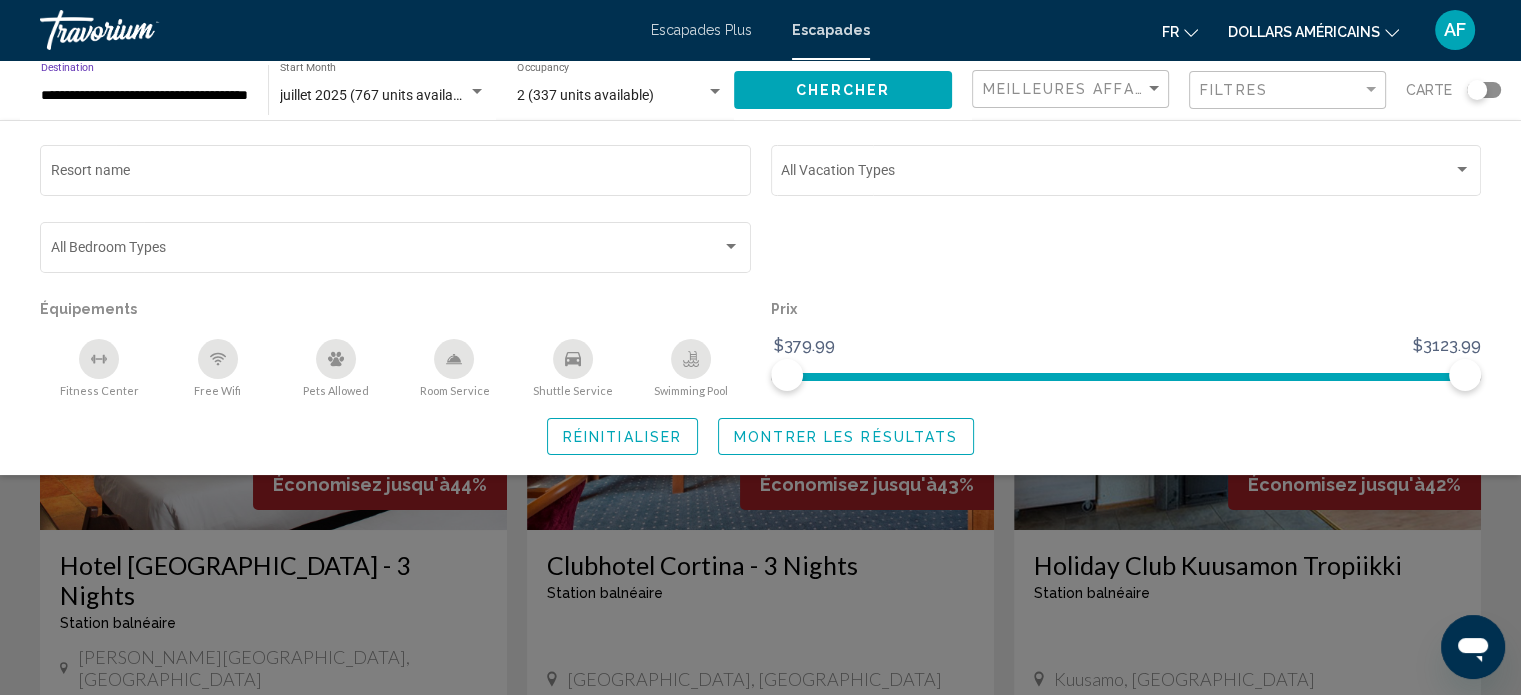 click on "Chercher" 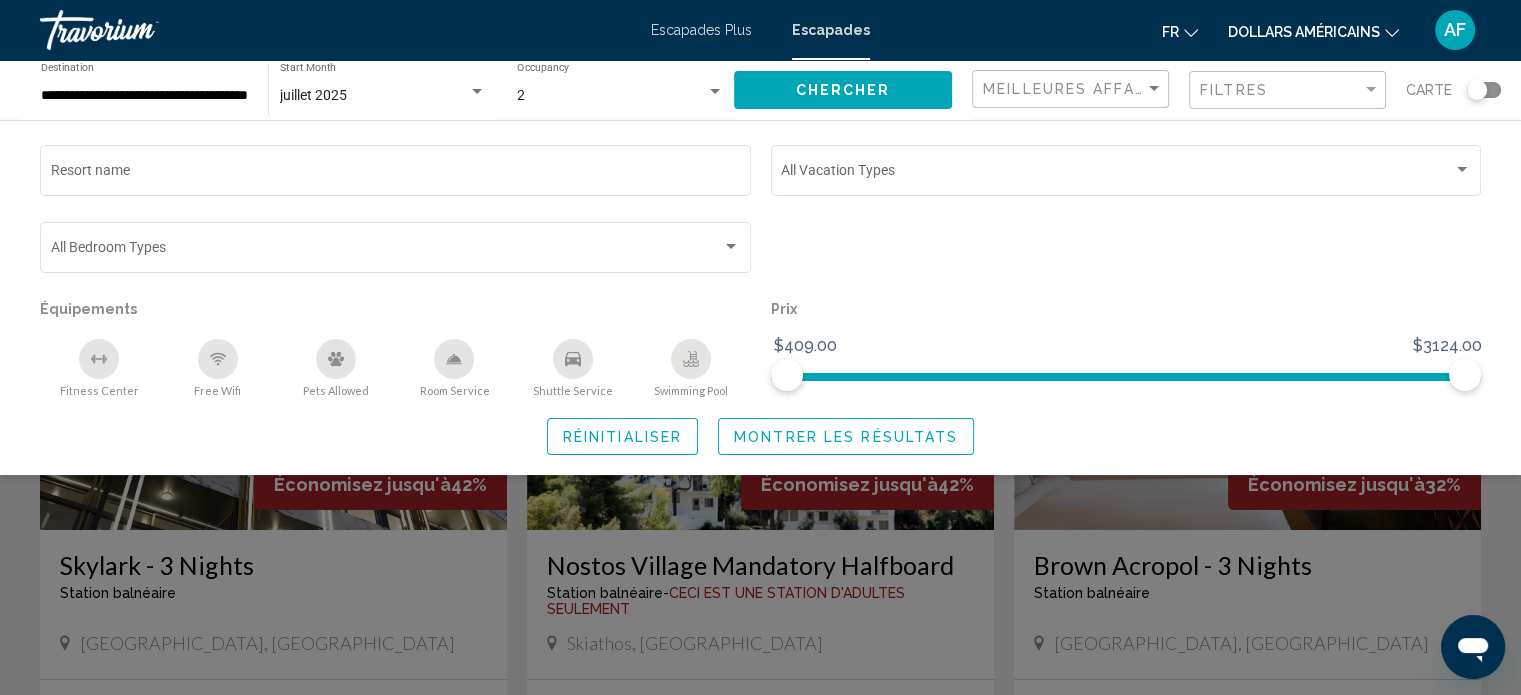click 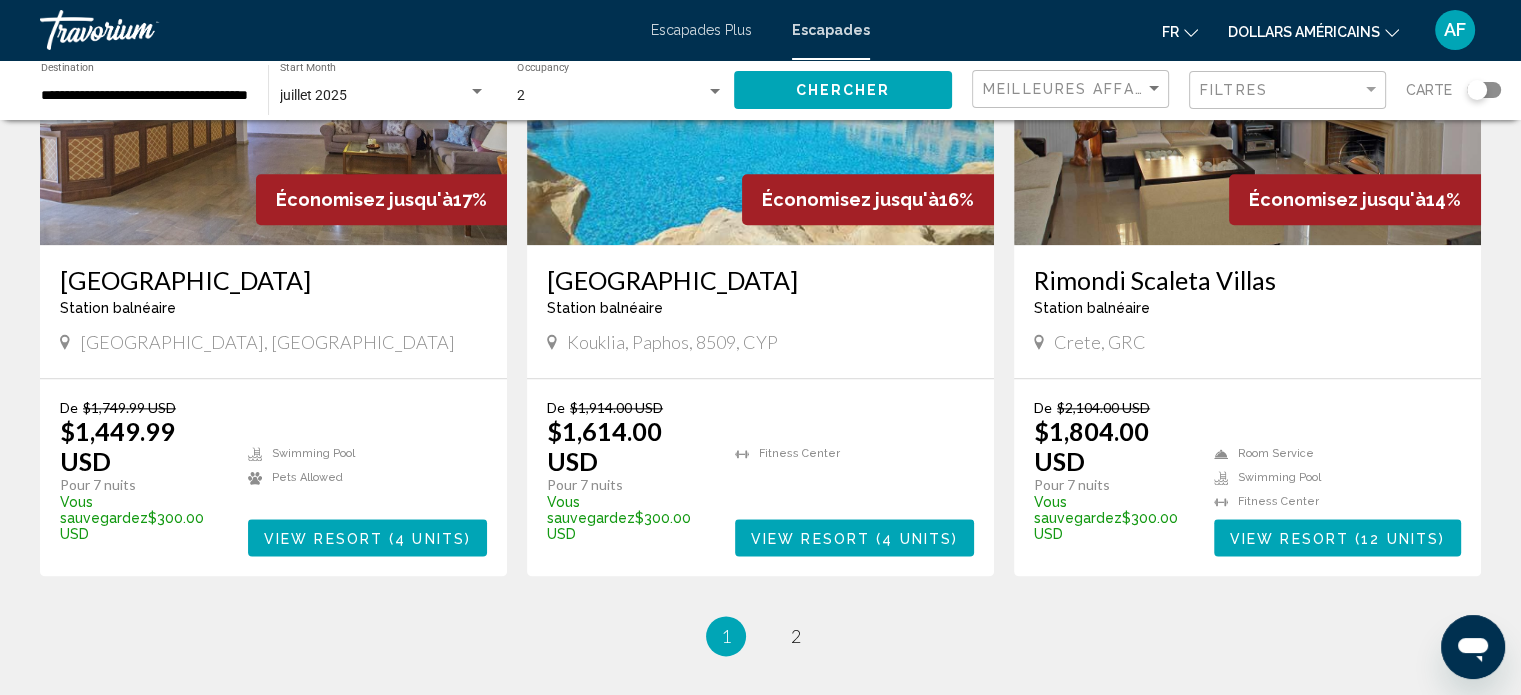 scroll, scrollTop: 2315, scrollLeft: 0, axis: vertical 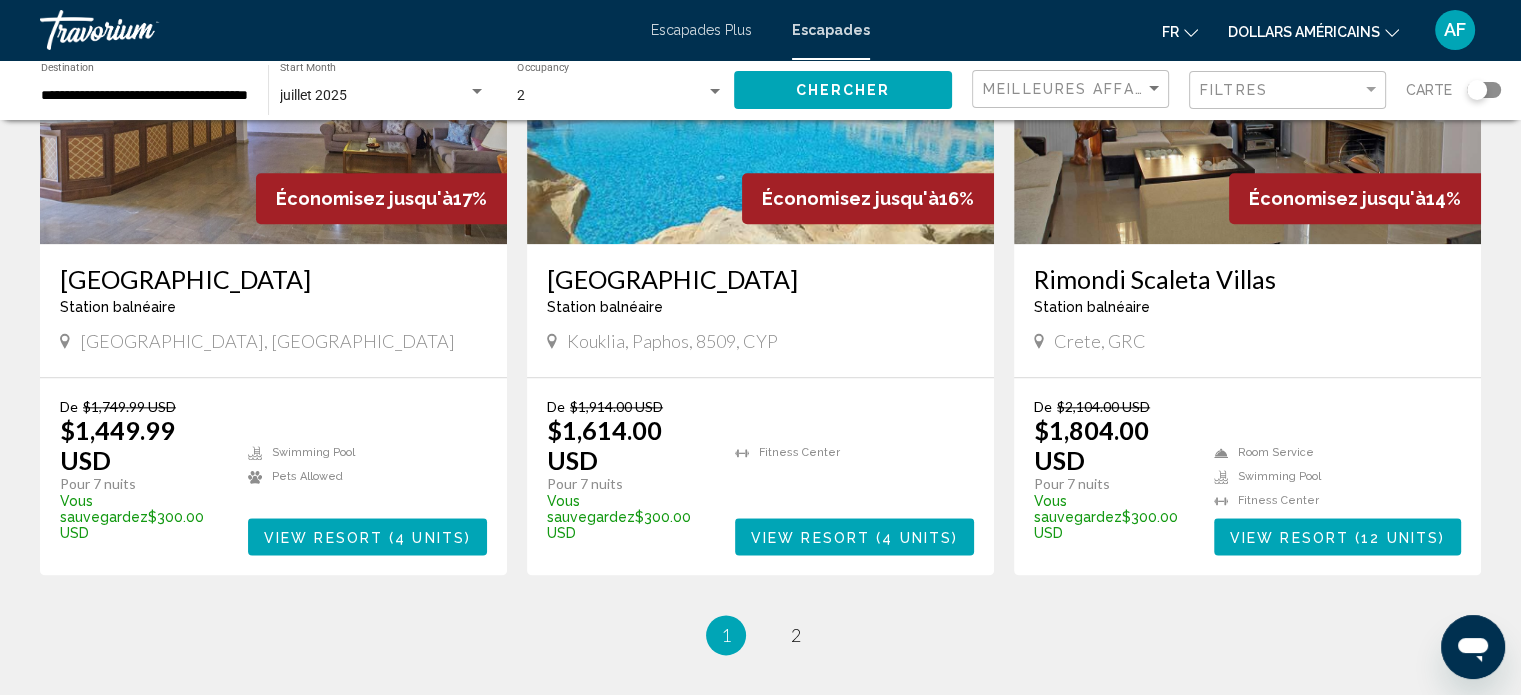 click on "page  2" at bounding box center [796, 635] 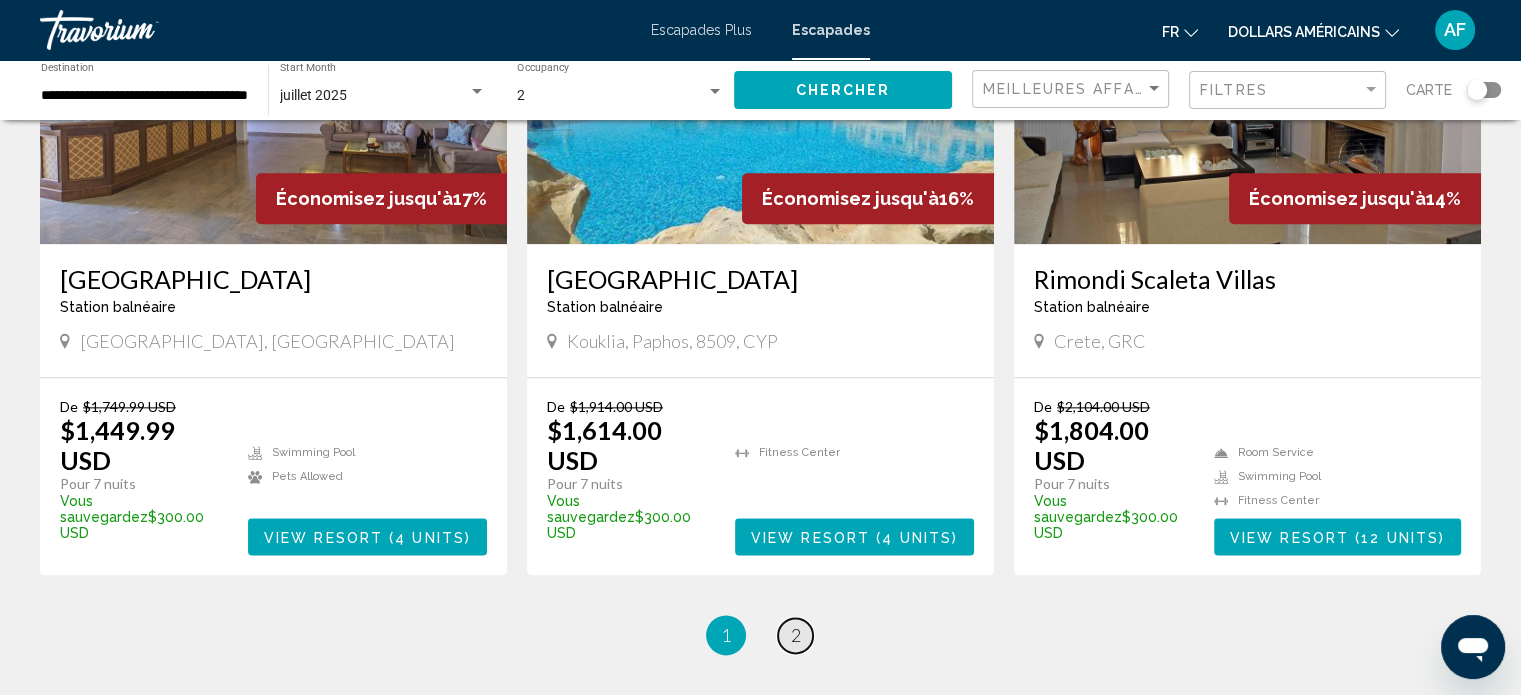 click on "2" at bounding box center (796, 635) 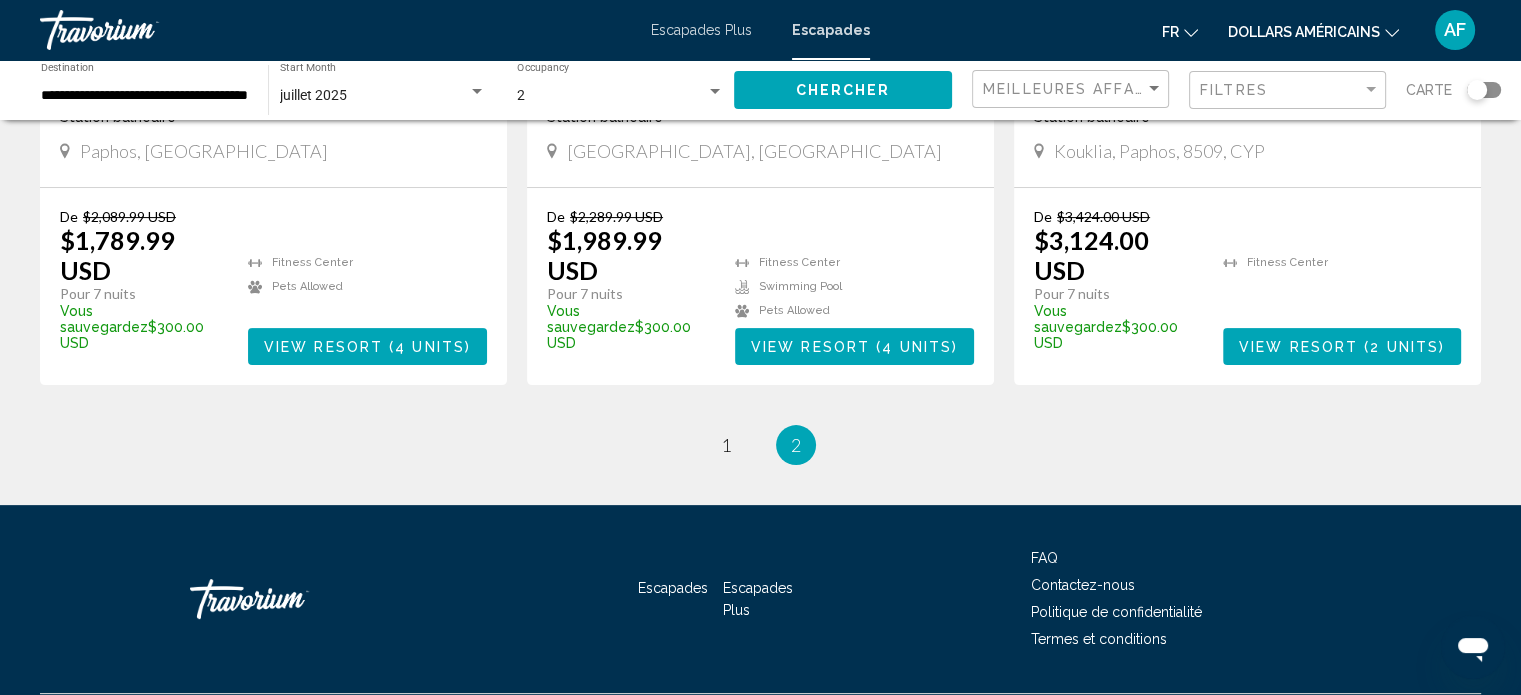 scroll, scrollTop: 484, scrollLeft: 0, axis: vertical 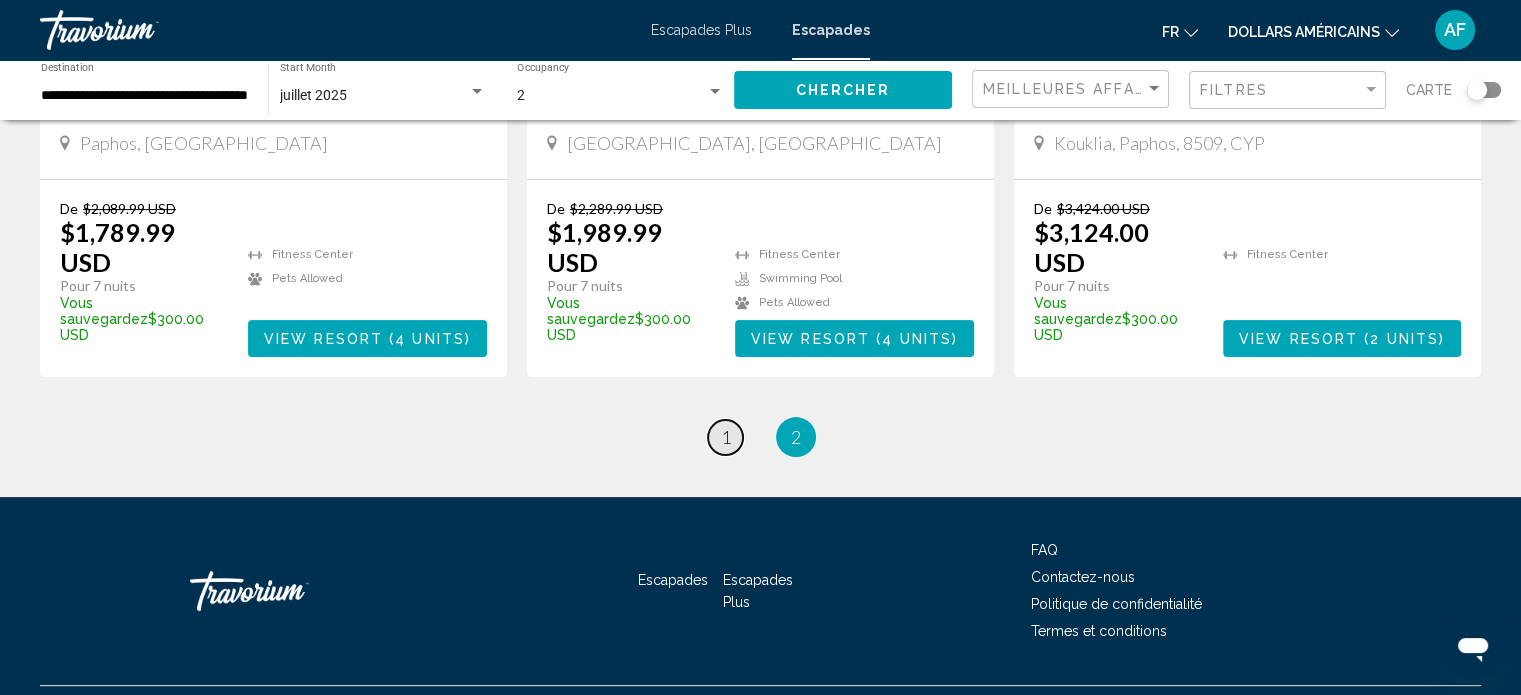 click on "1" at bounding box center [726, 437] 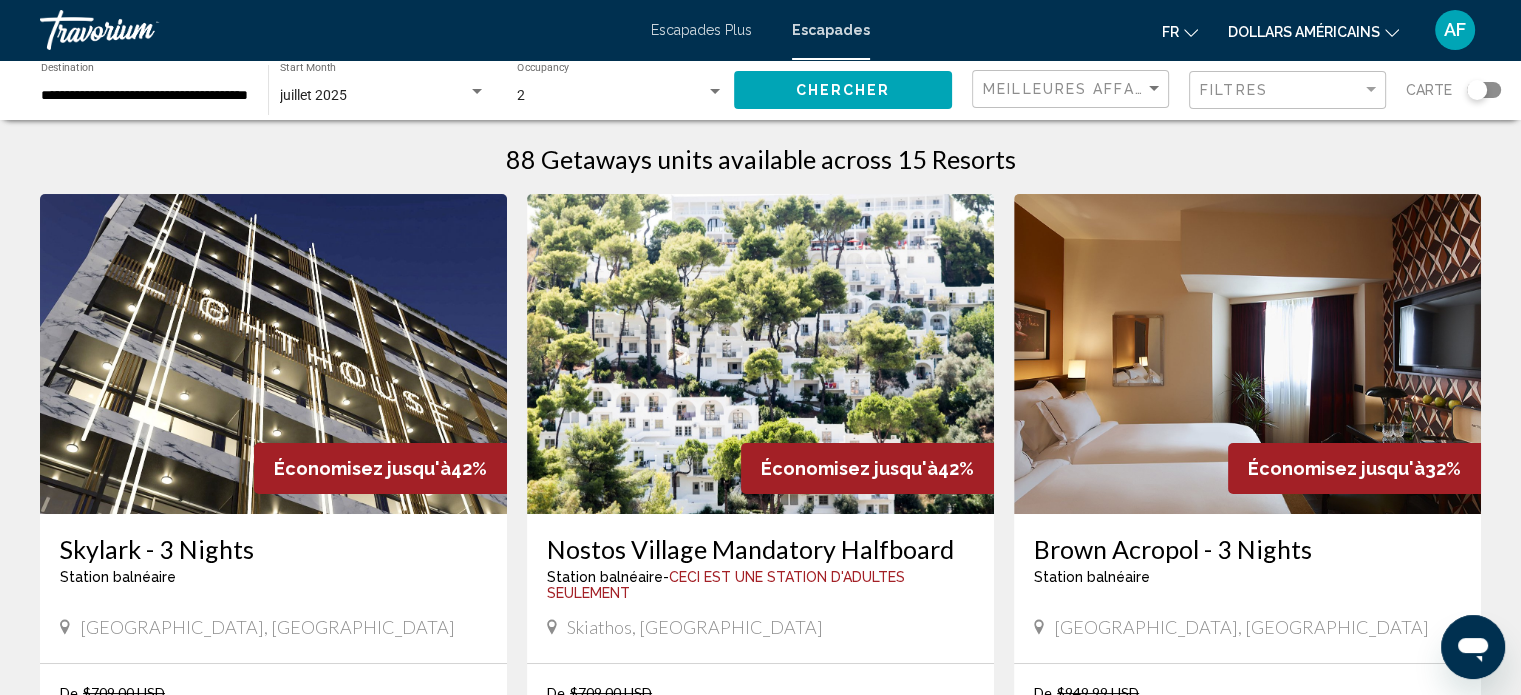 scroll, scrollTop: 0, scrollLeft: 0, axis: both 